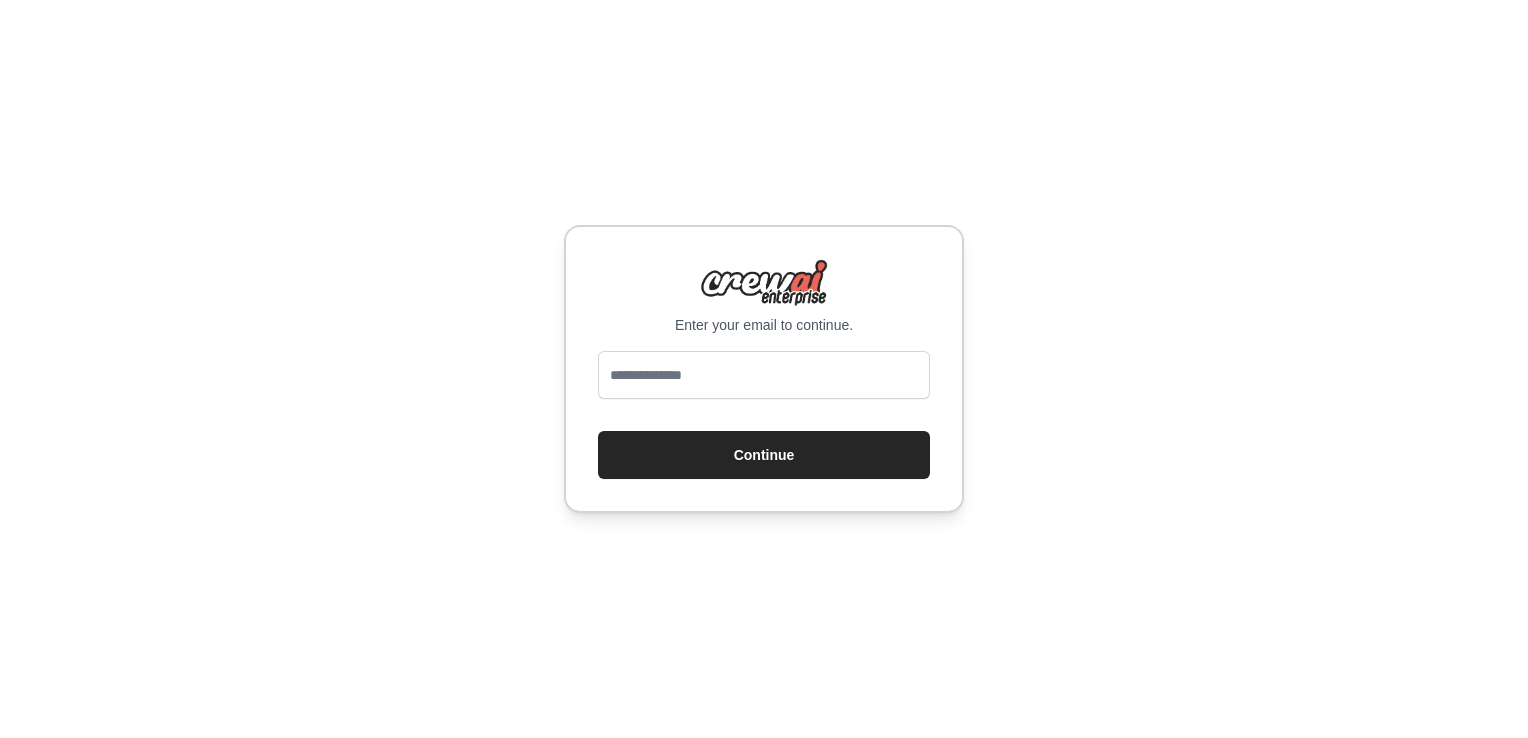 scroll, scrollTop: 0, scrollLeft: 0, axis: both 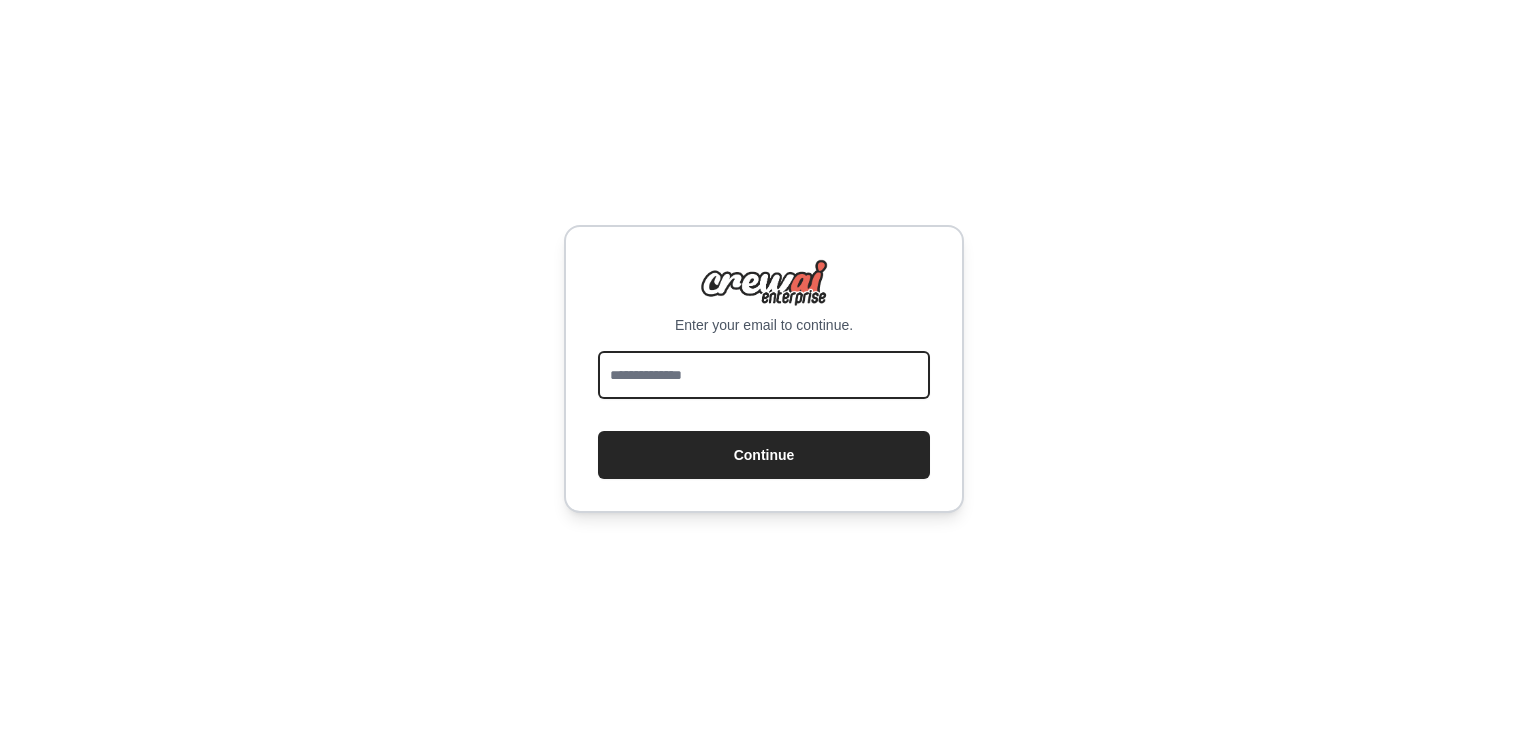 click at bounding box center [764, 375] 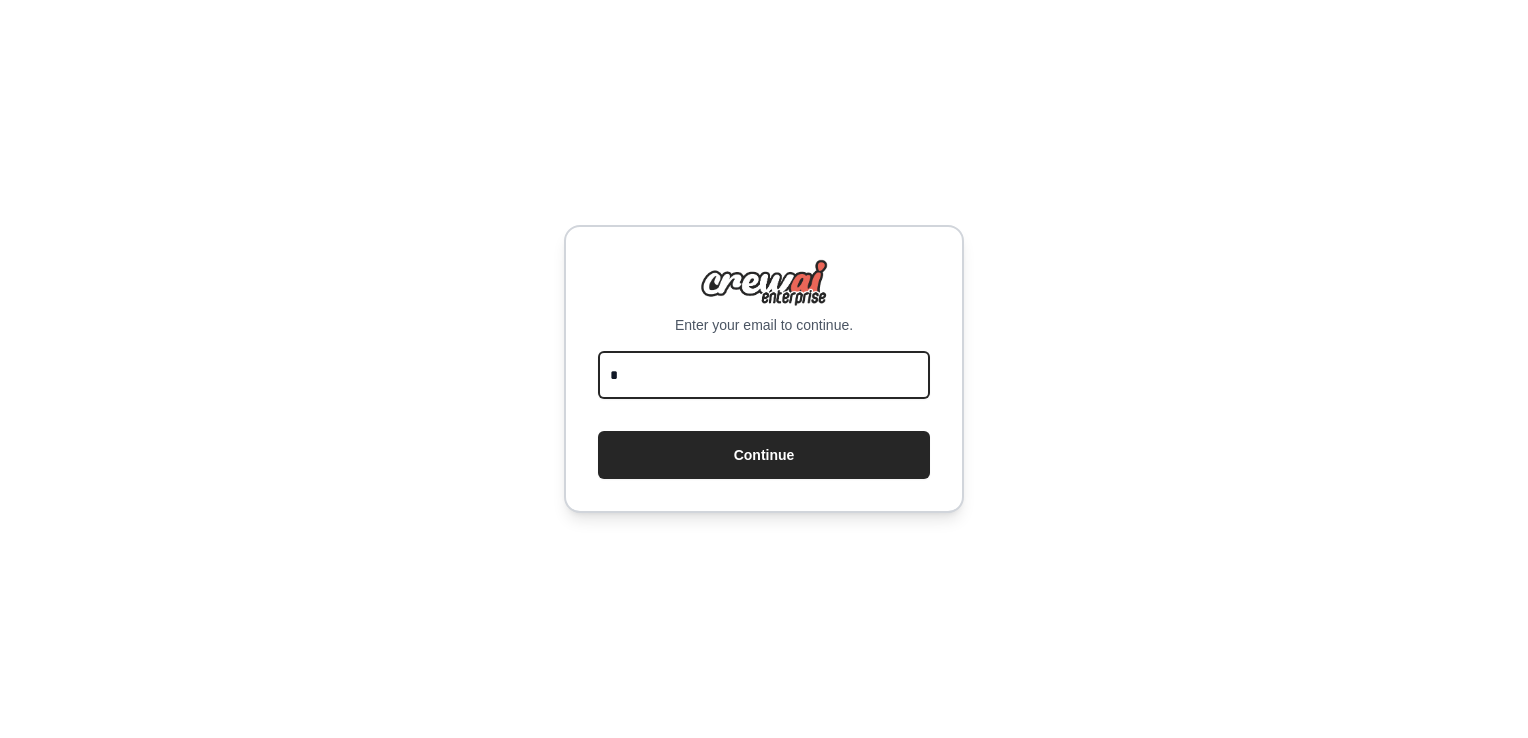 type on "**********" 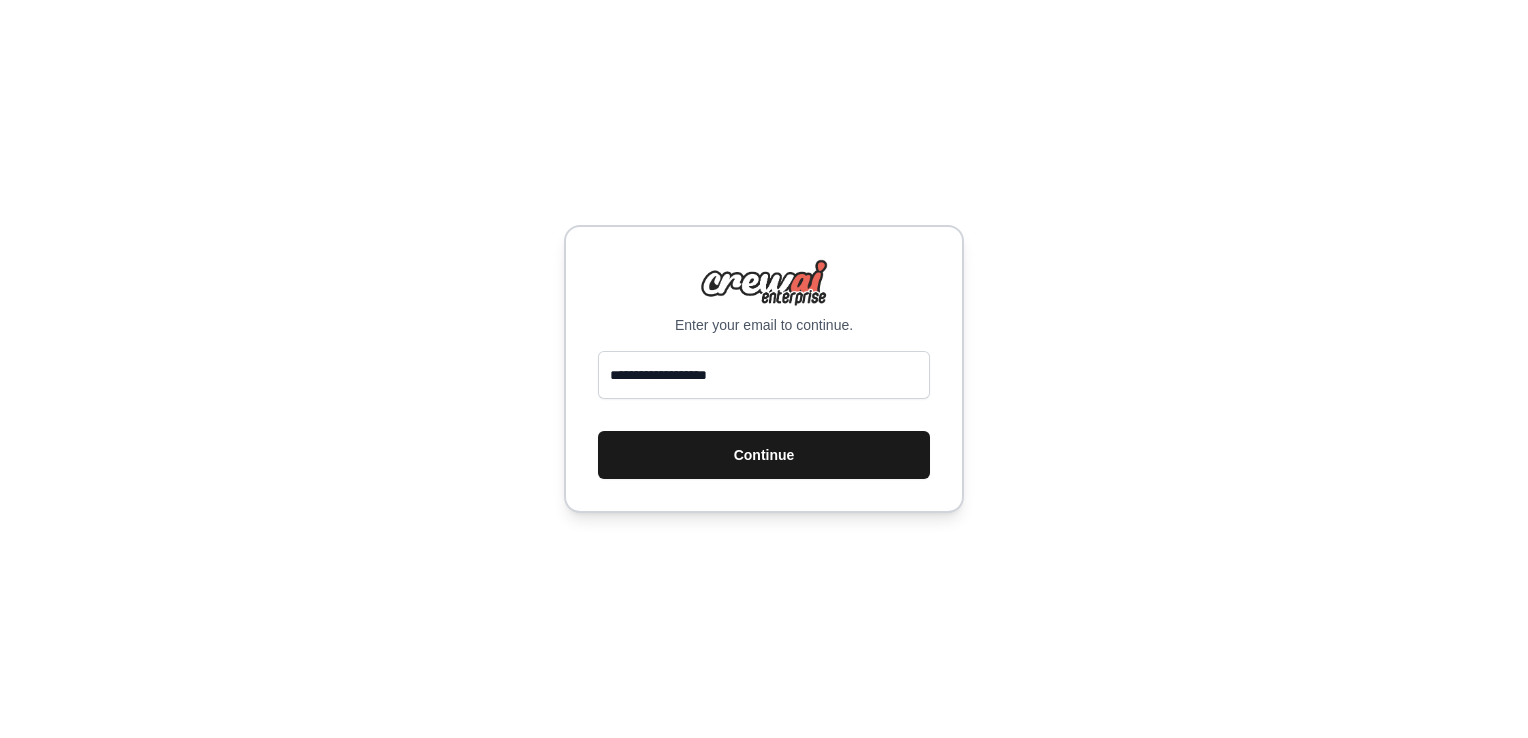 click on "Continue" at bounding box center [764, 455] 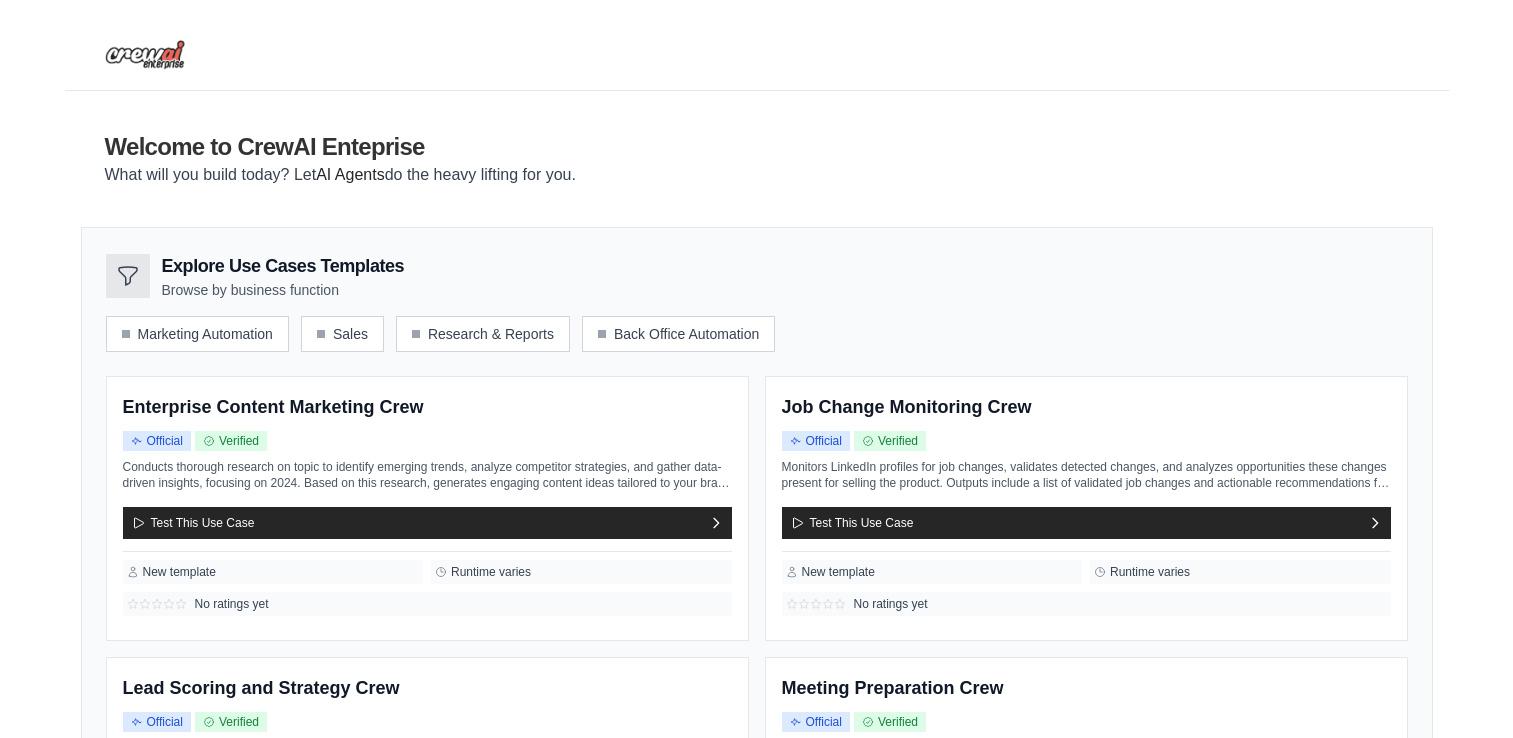 scroll, scrollTop: 0, scrollLeft: 0, axis: both 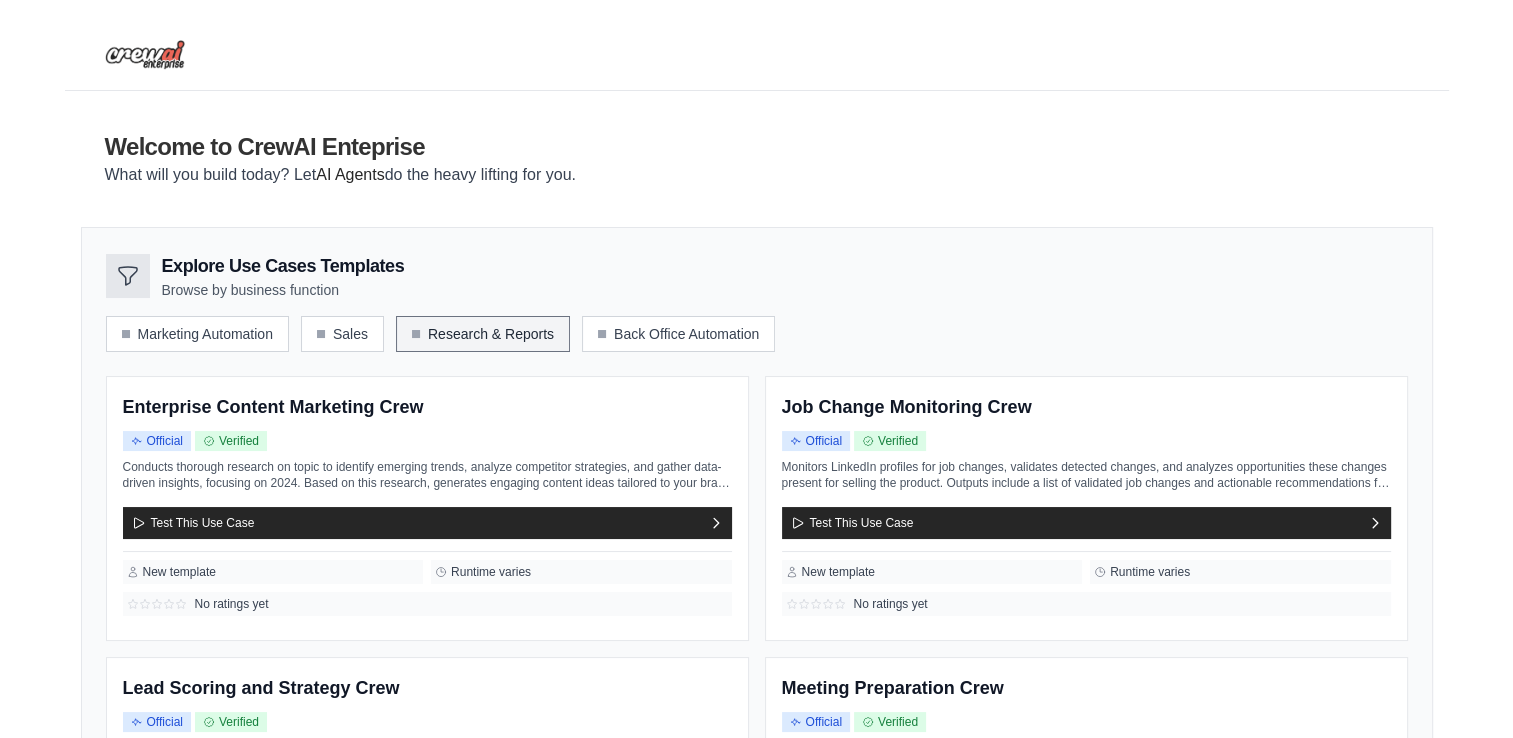 click on "Research & Reports" at bounding box center [483, 334] 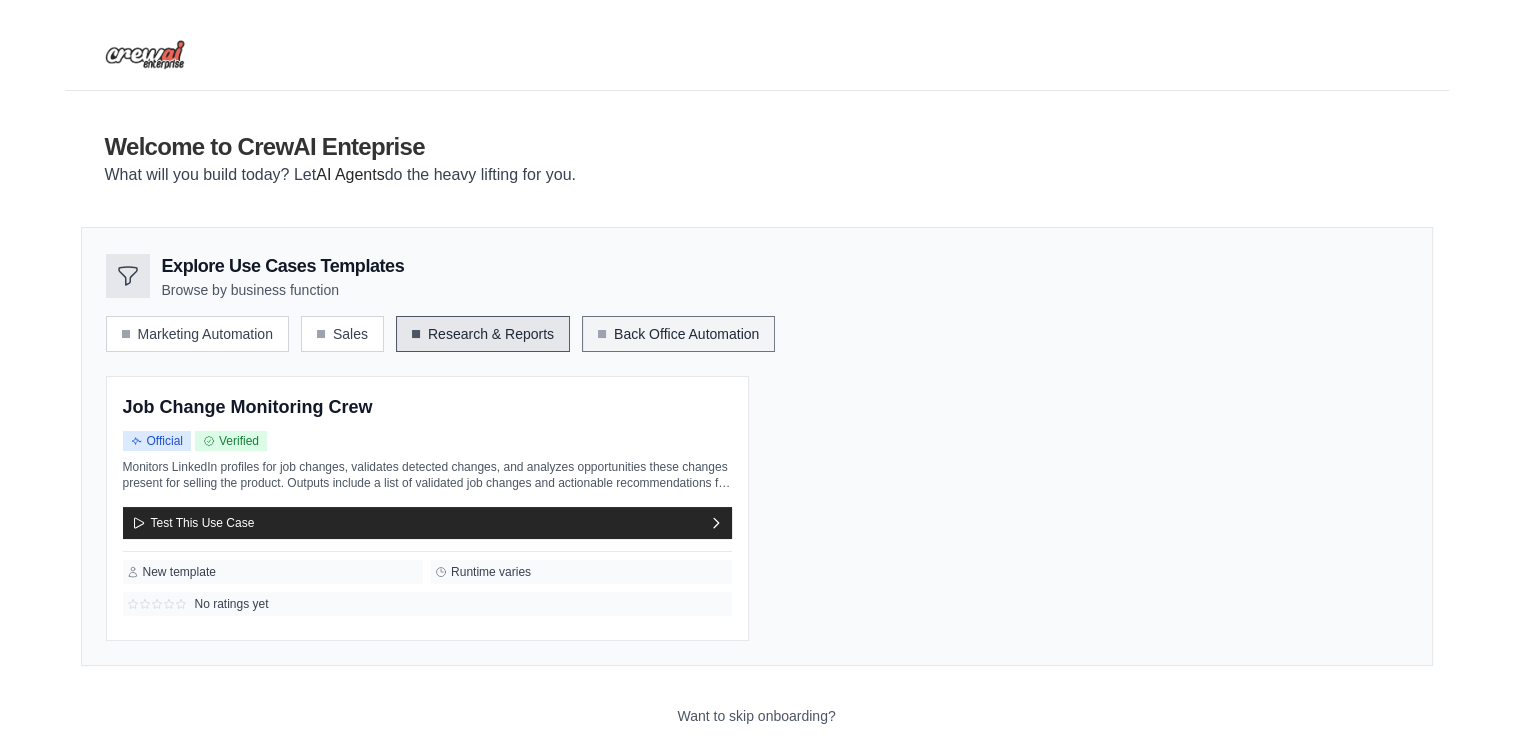 click on "Back Office Automation" at bounding box center (678, 334) 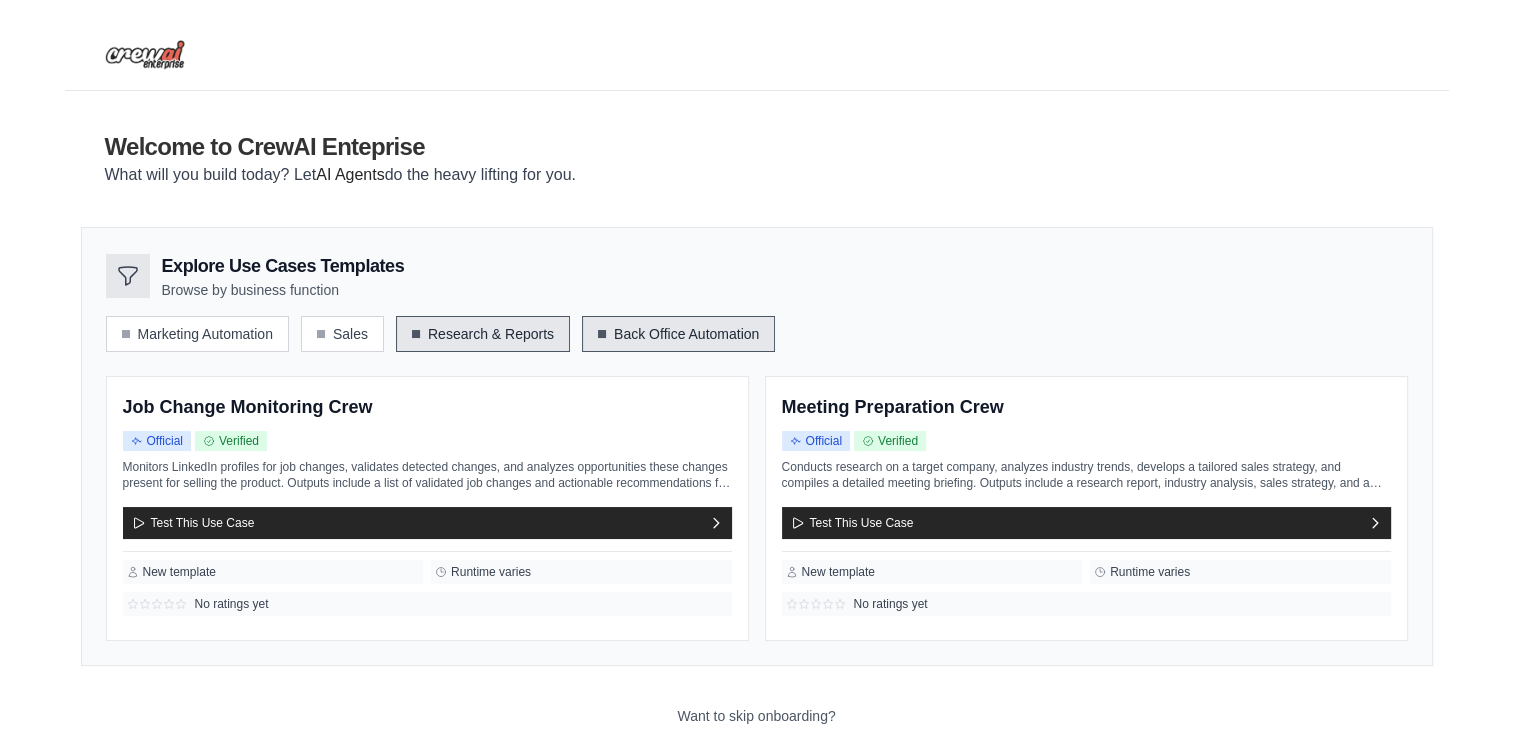 scroll, scrollTop: 111, scrollLeft: 0, axis: vertical 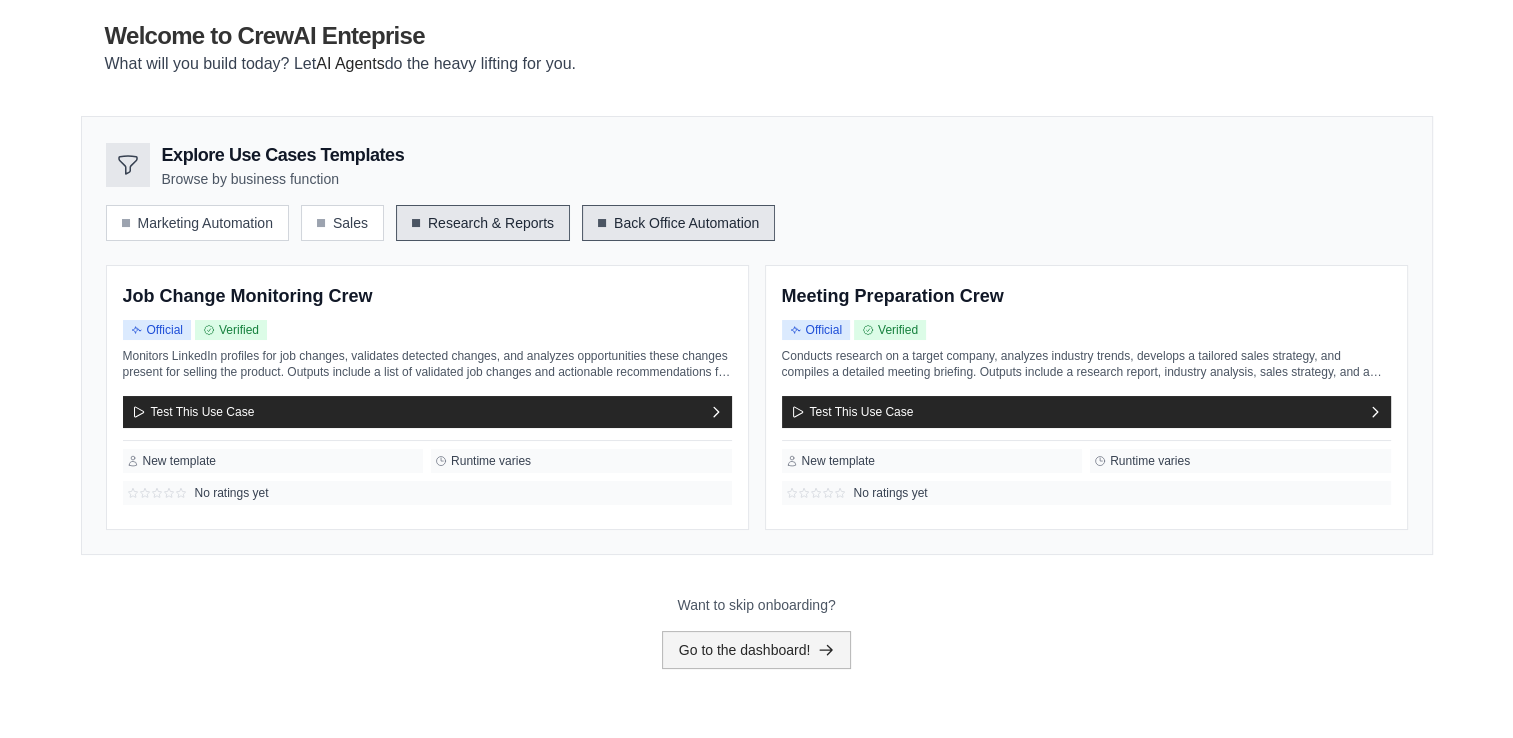 click on "Go to the dashboard!" at bounding box center (757, 650) 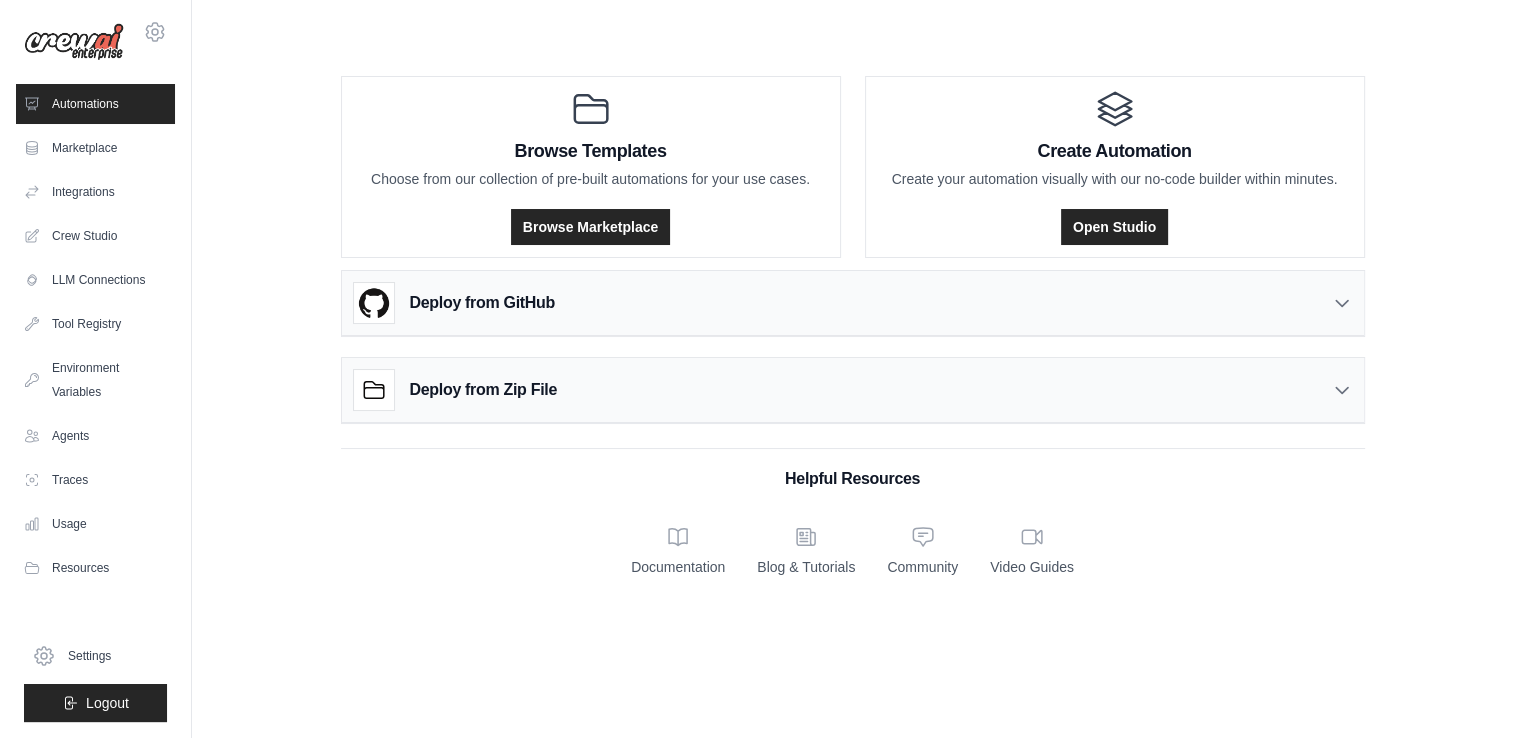 scroll, scrollTop: 0, scrollLeft: 0, axis: both 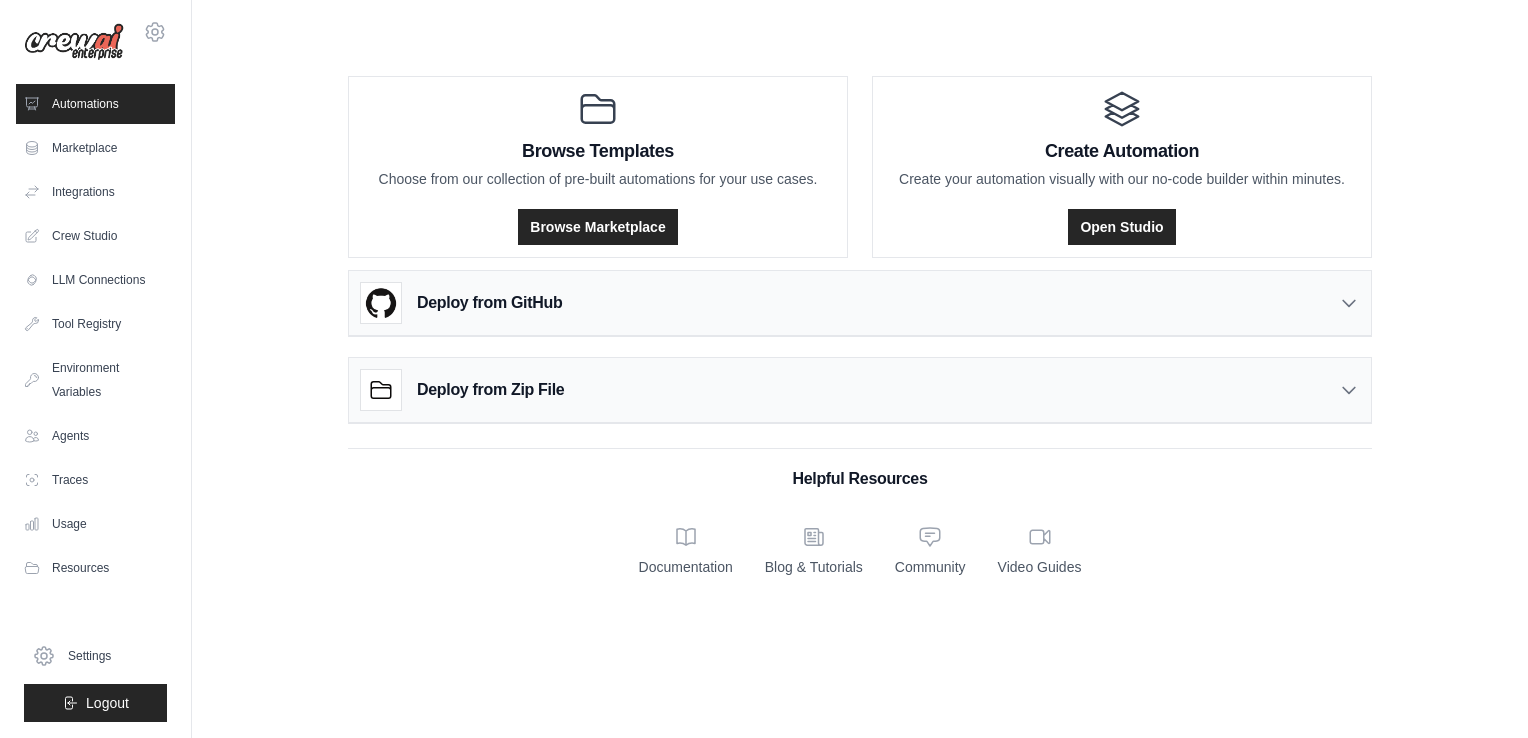 click 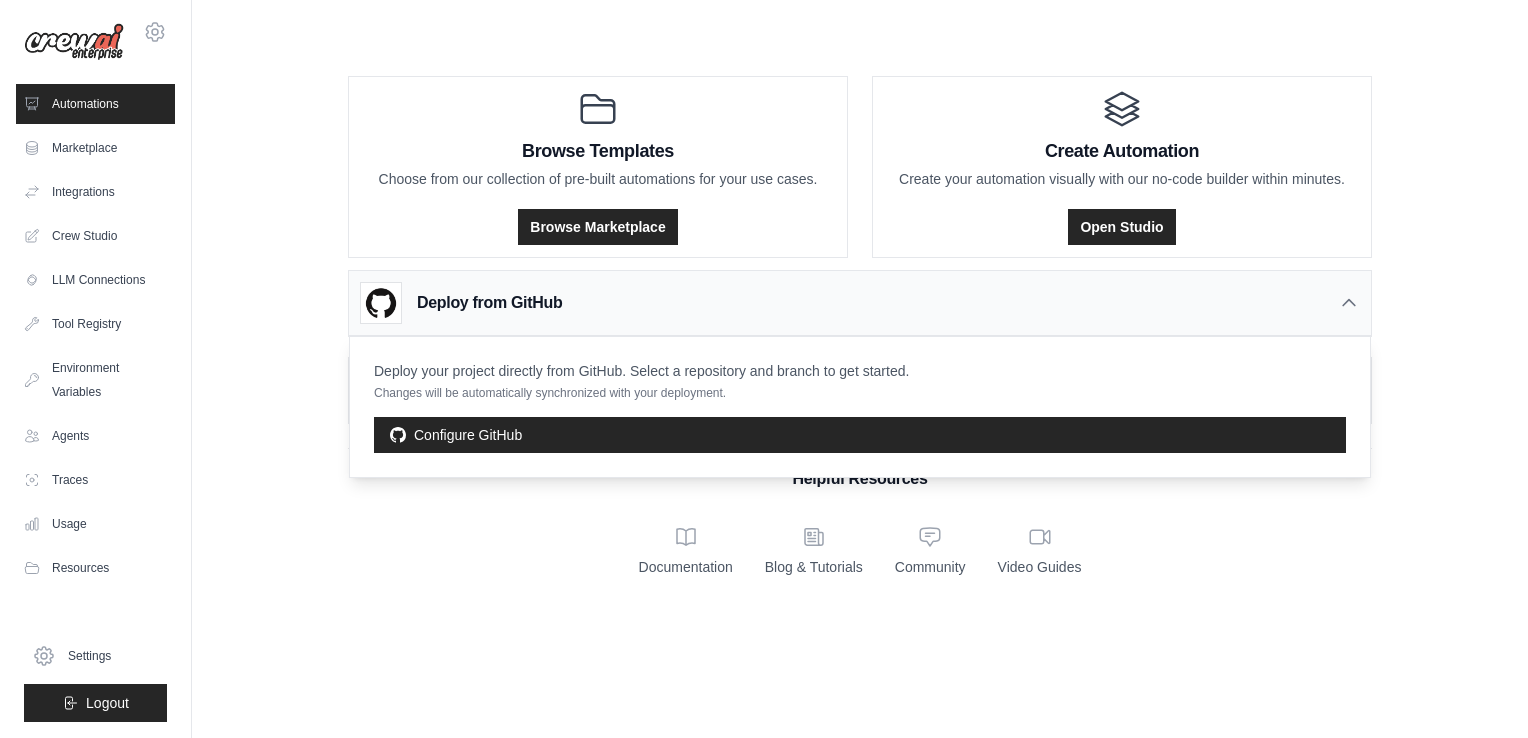click 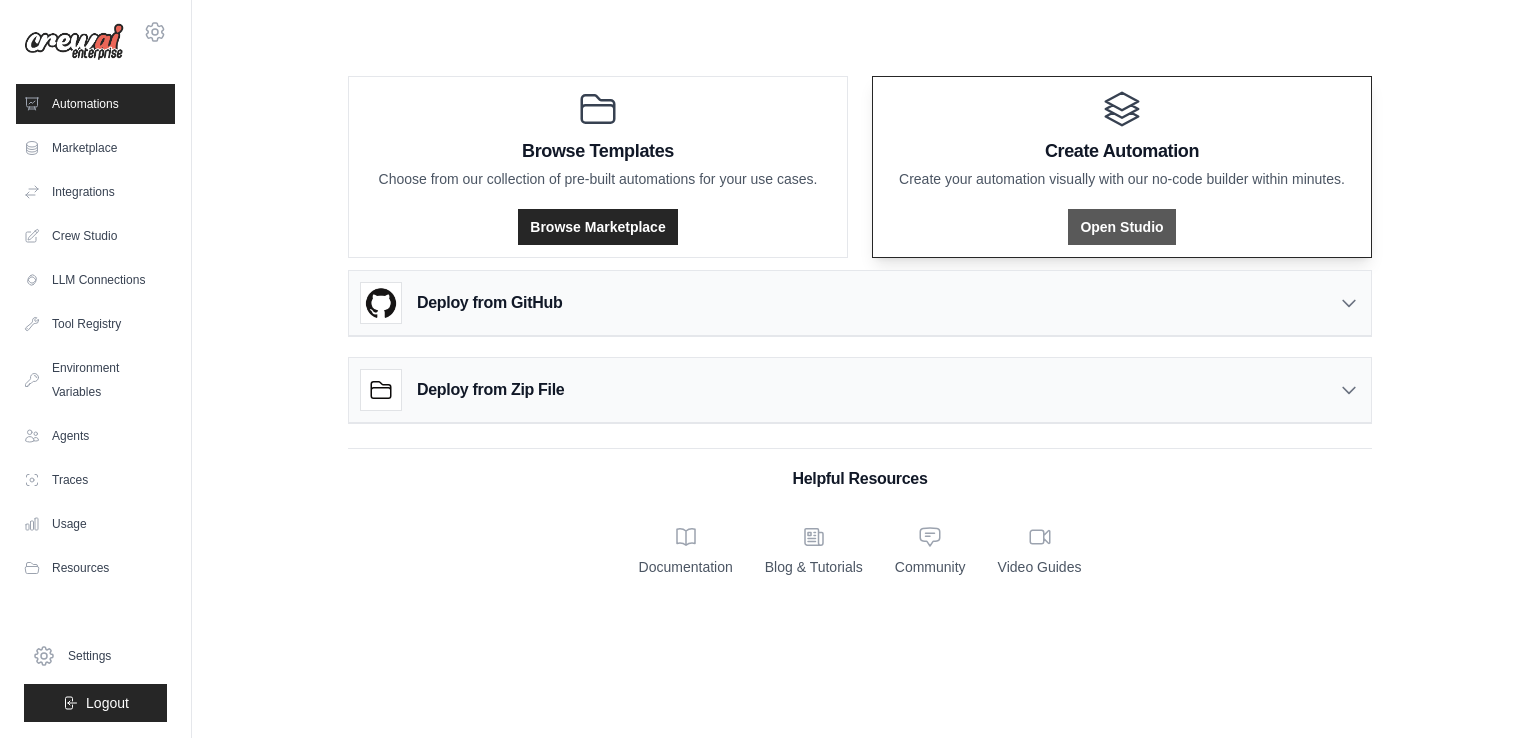 click on "Open Studio" at bounding box center (1121, 227) 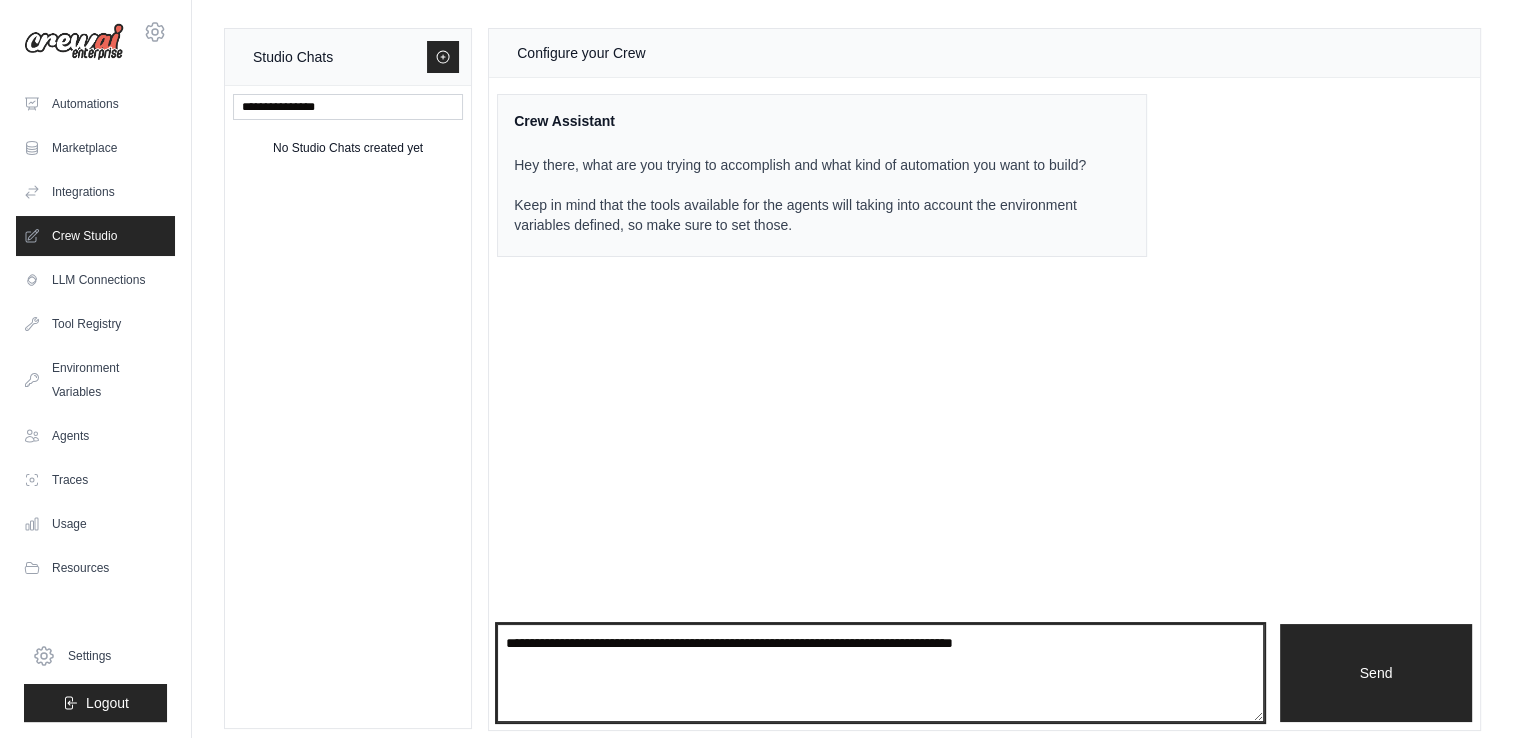 click at bounding box center (880, 673) 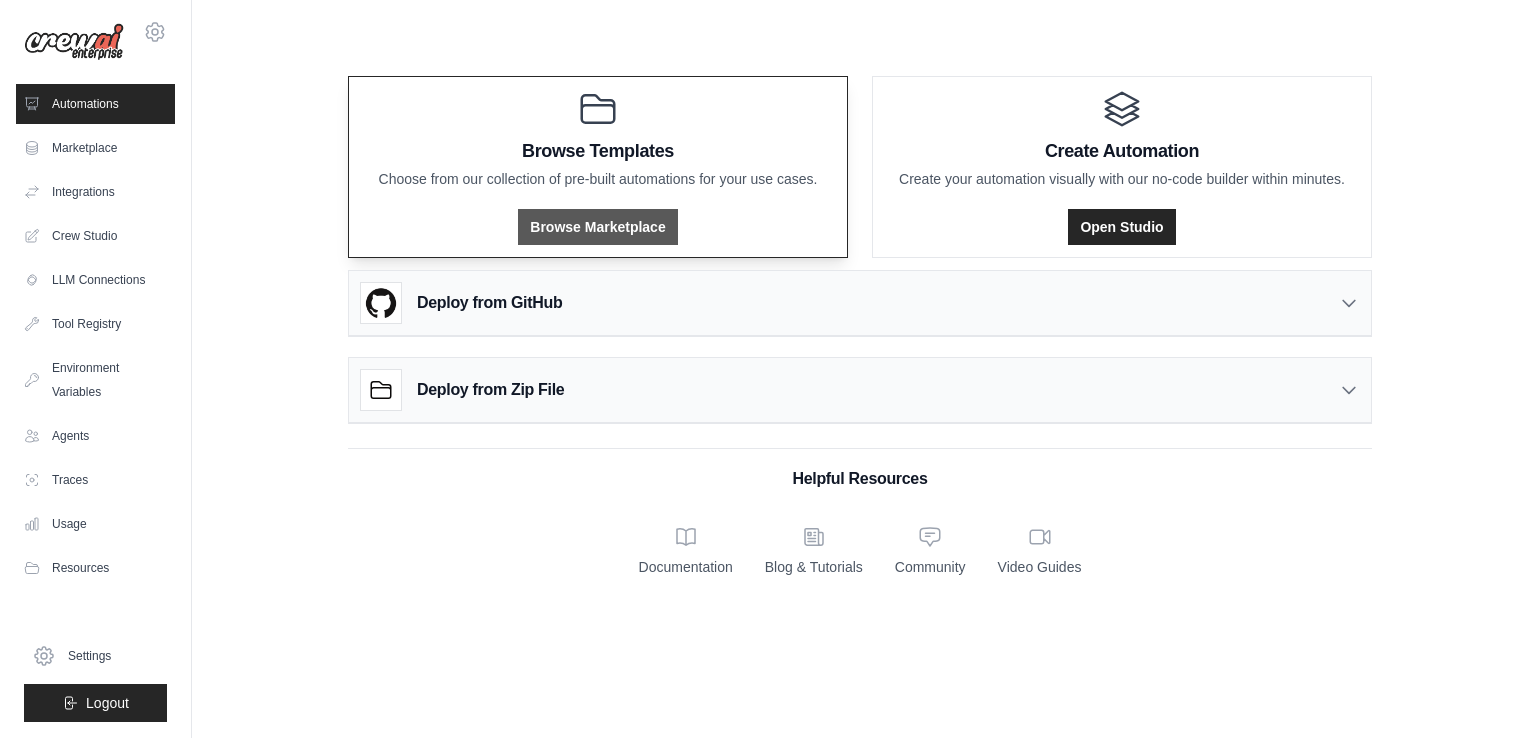 click on "Browse Marketplace" at bounding box center (597, 227) 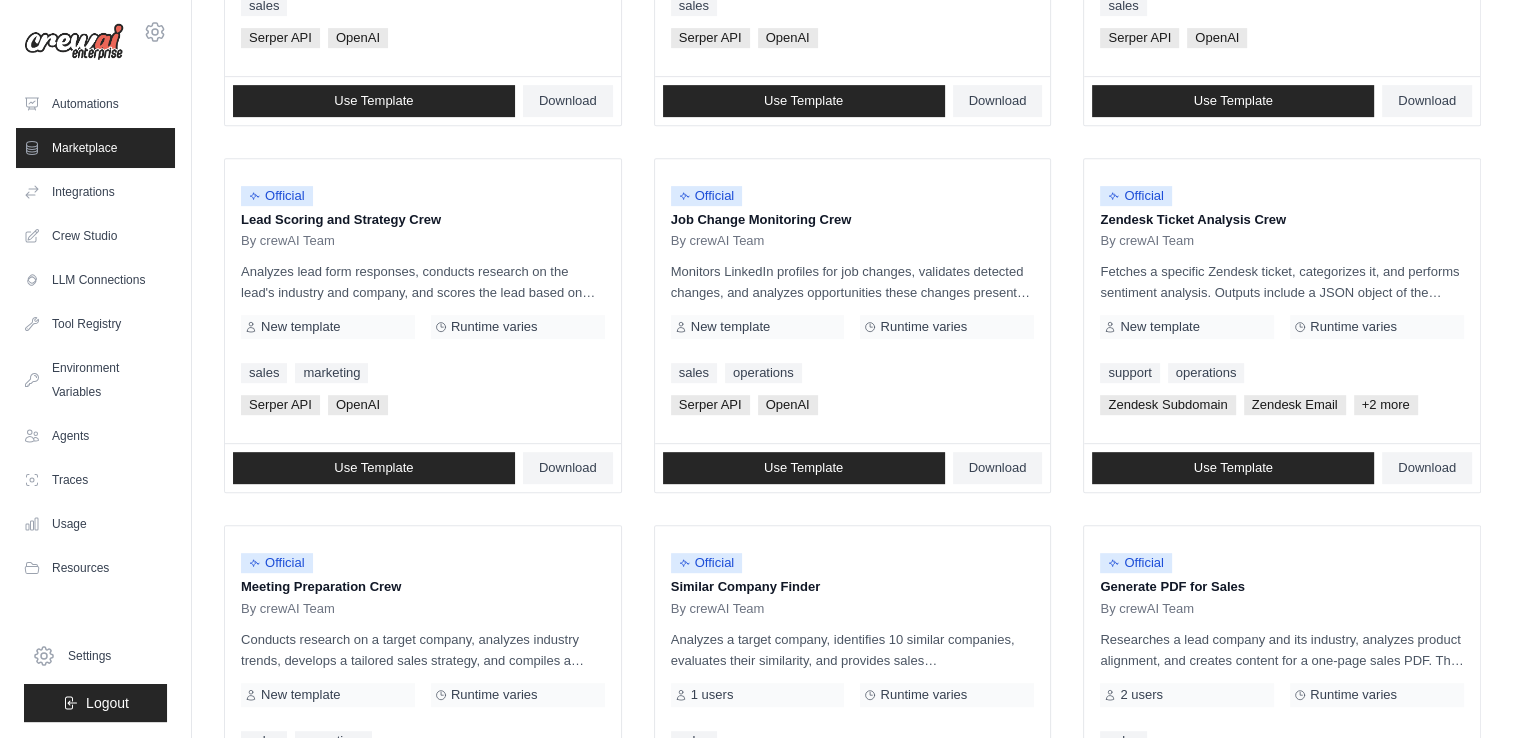 scroll, scrollTop: 1083, scrollLeft: 0, axis: vertical 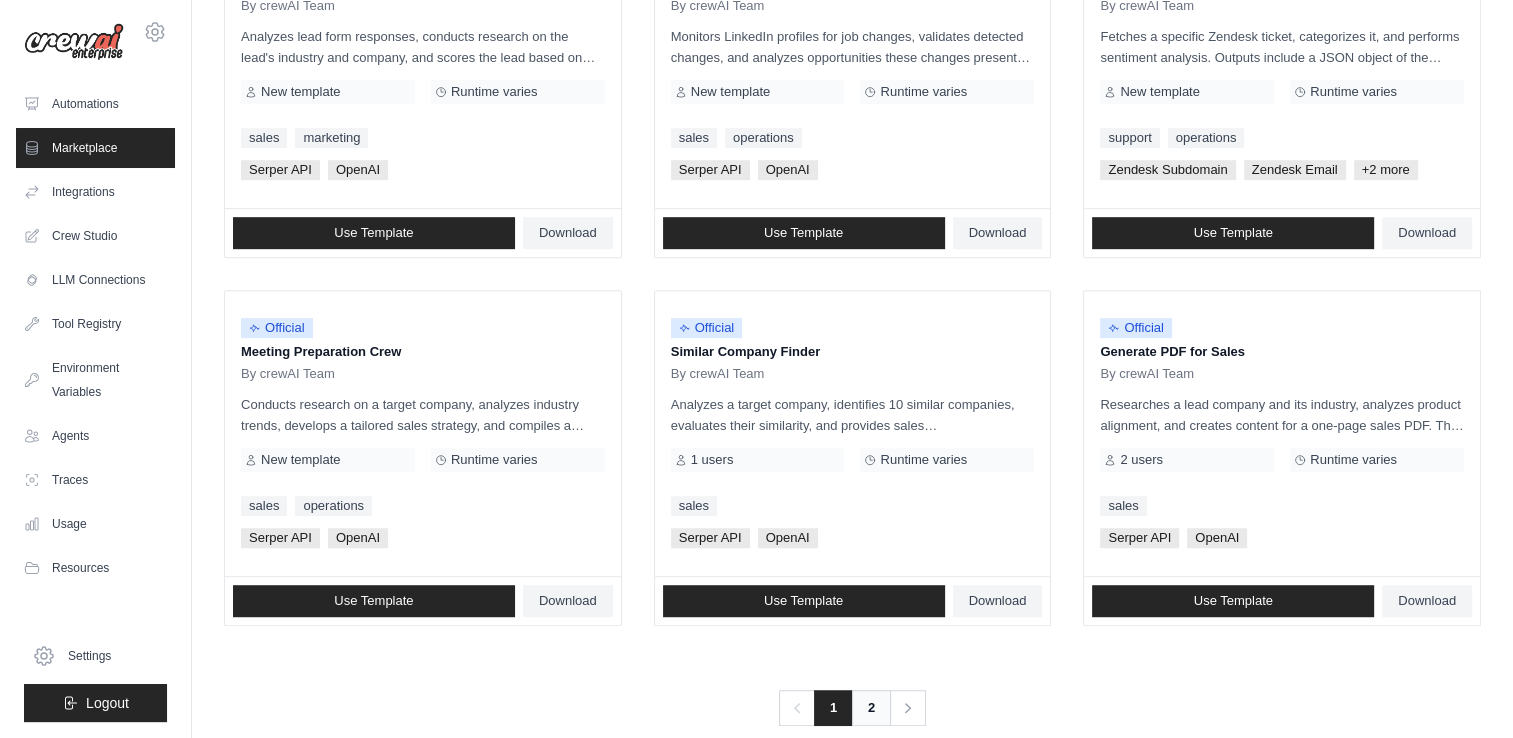 click on "2" at bounding box center [871, 708] 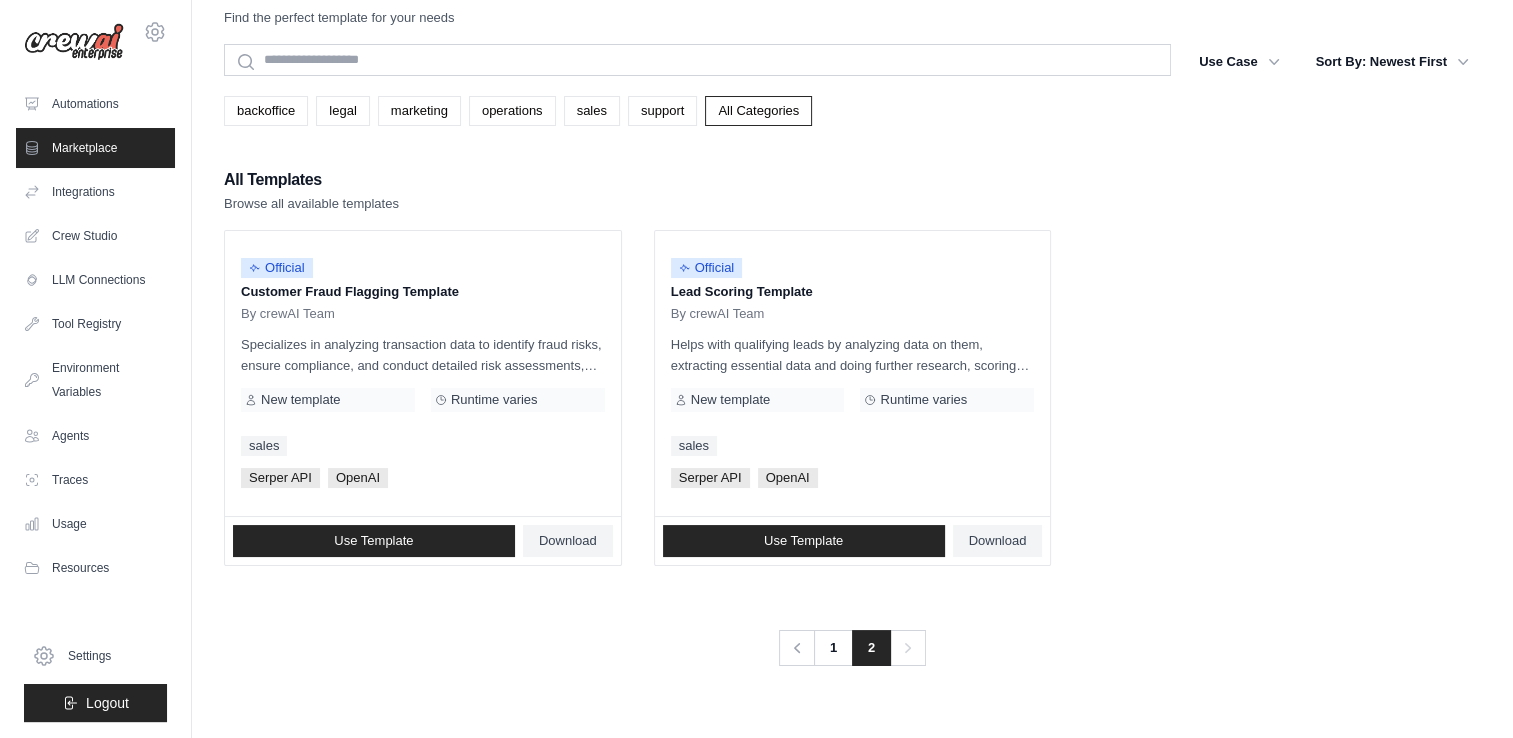 scroll, scrollTop: 0, scrollLeft: 0, axis: both 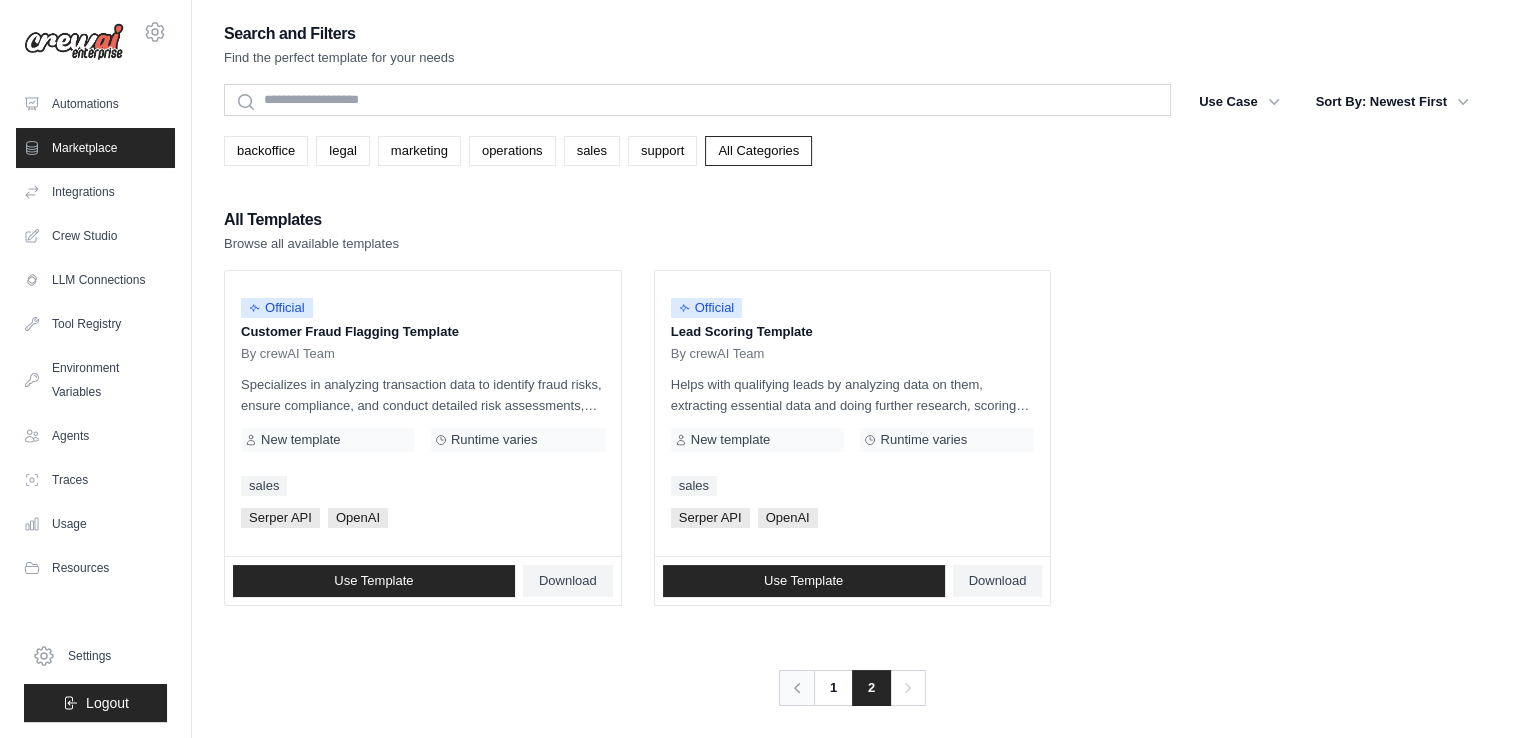 click 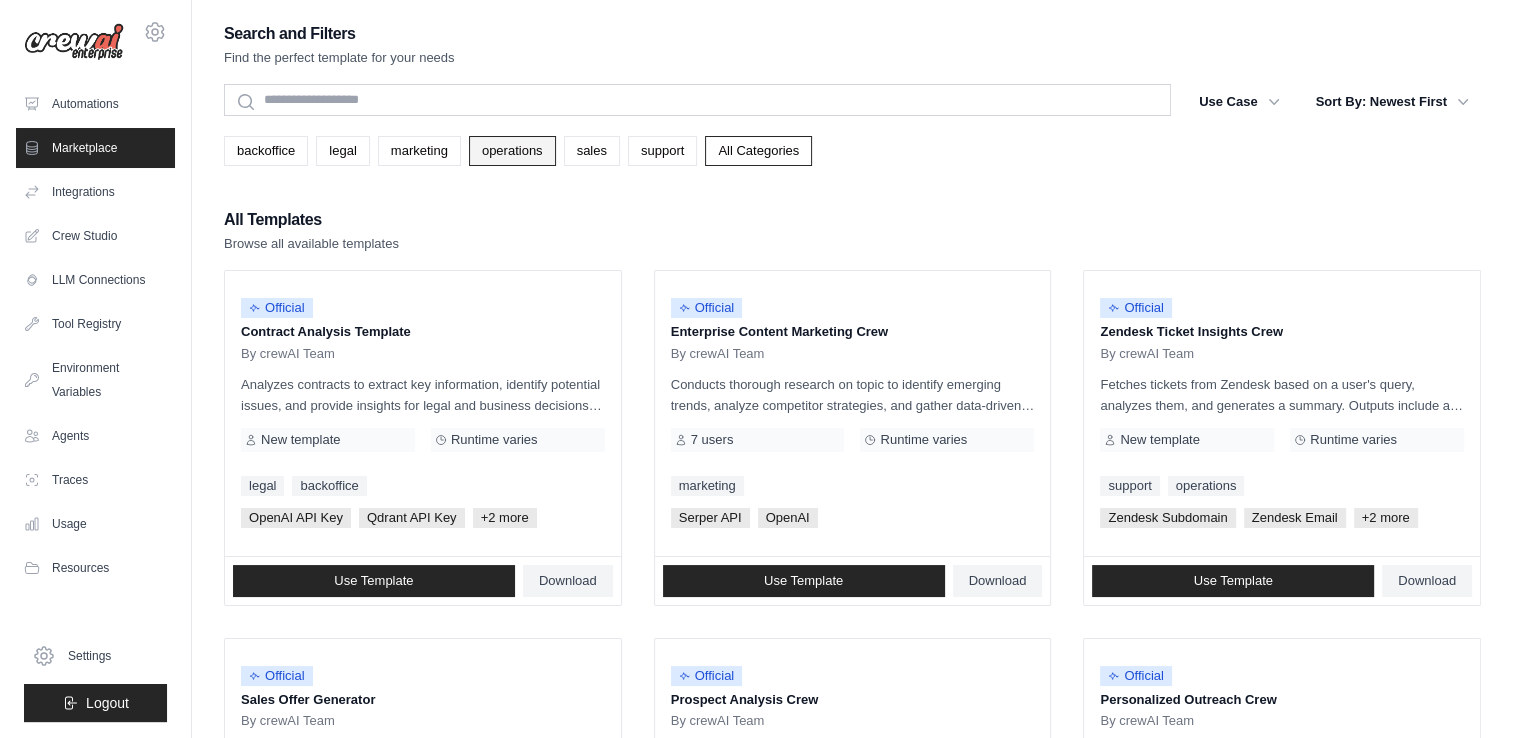 click on "operations" at bounding box center [512, 151] 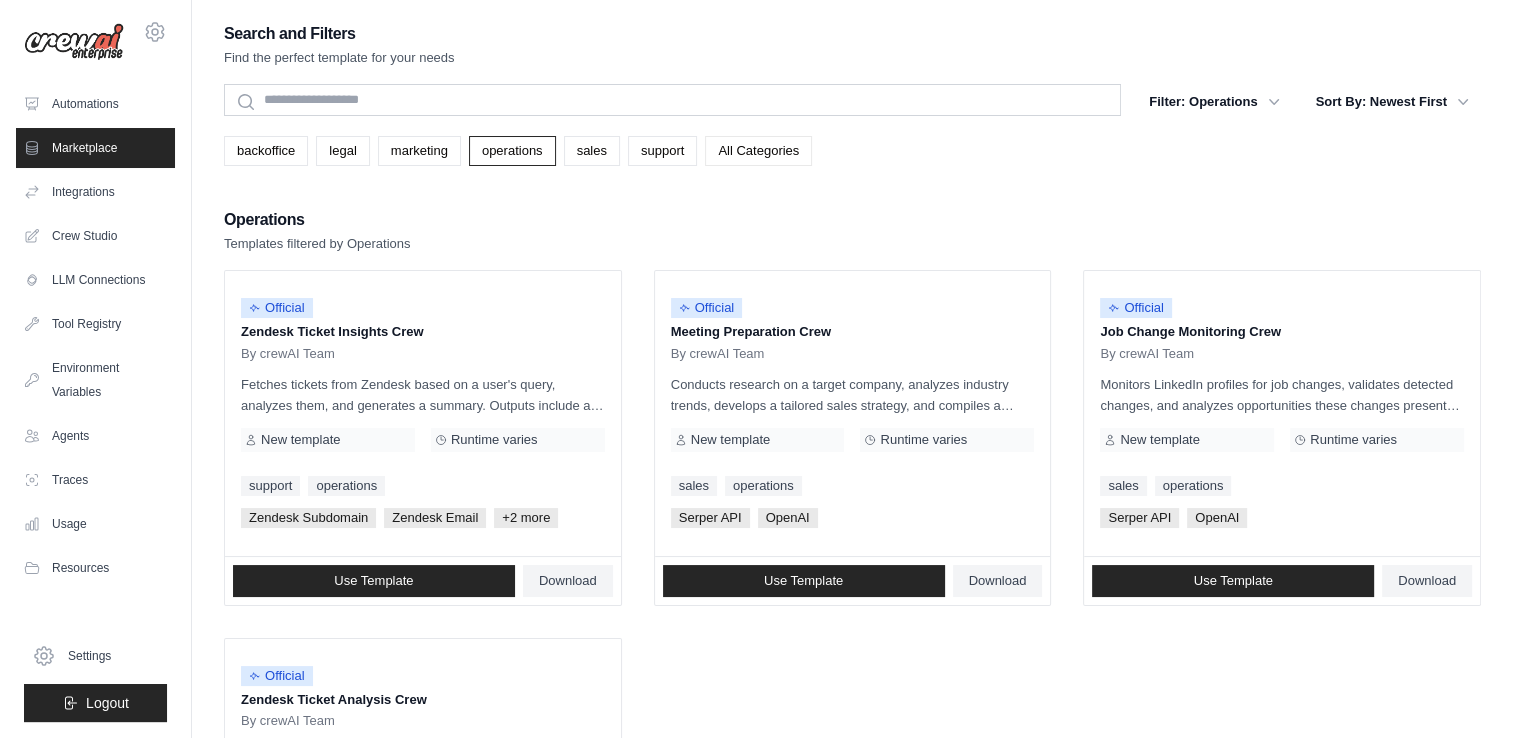 click on "All Categories" at bounding box center (758, 151) 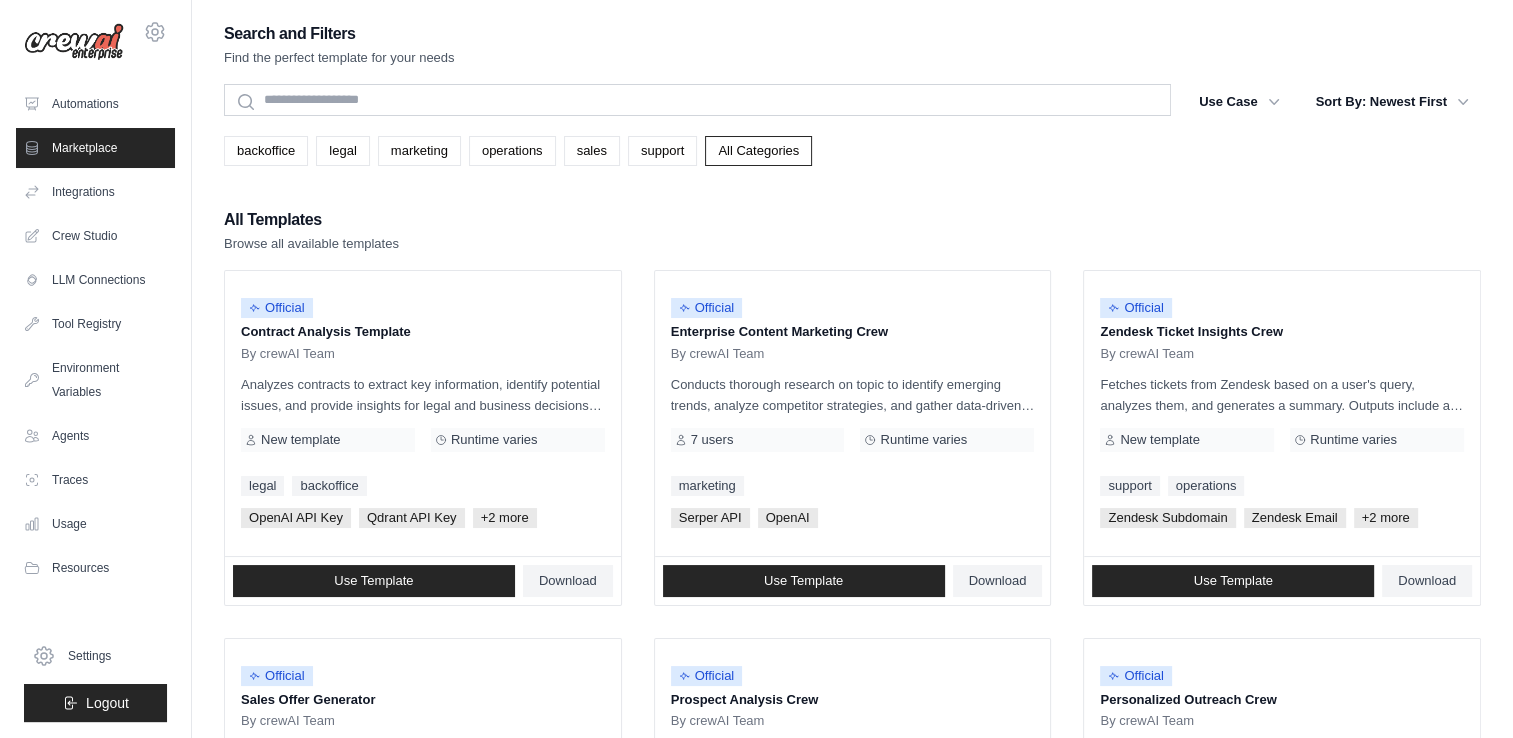 scroll, scrollTop: 645, scrollLeft: 0, axis: vertical 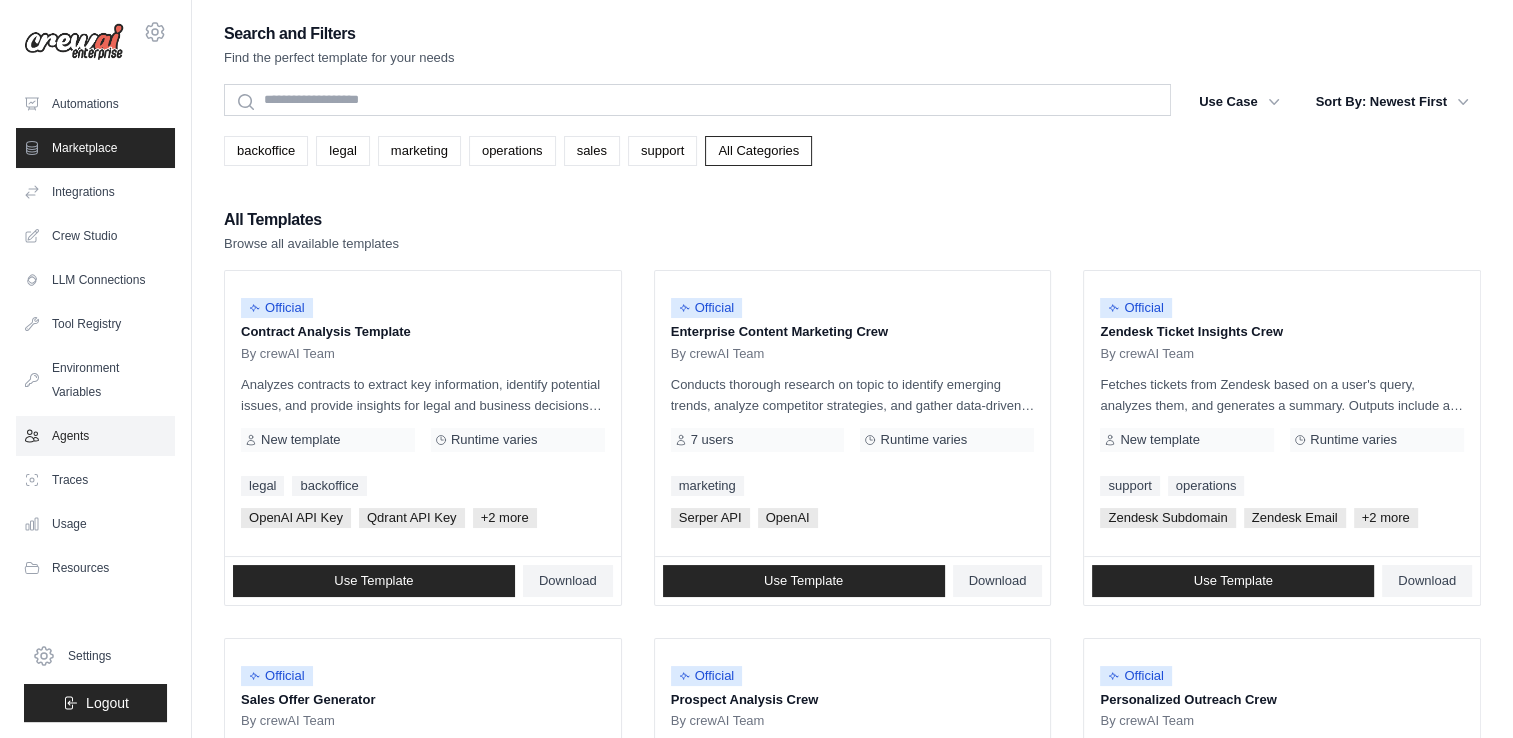 click on "Agents" at bounding box center (95, 436) 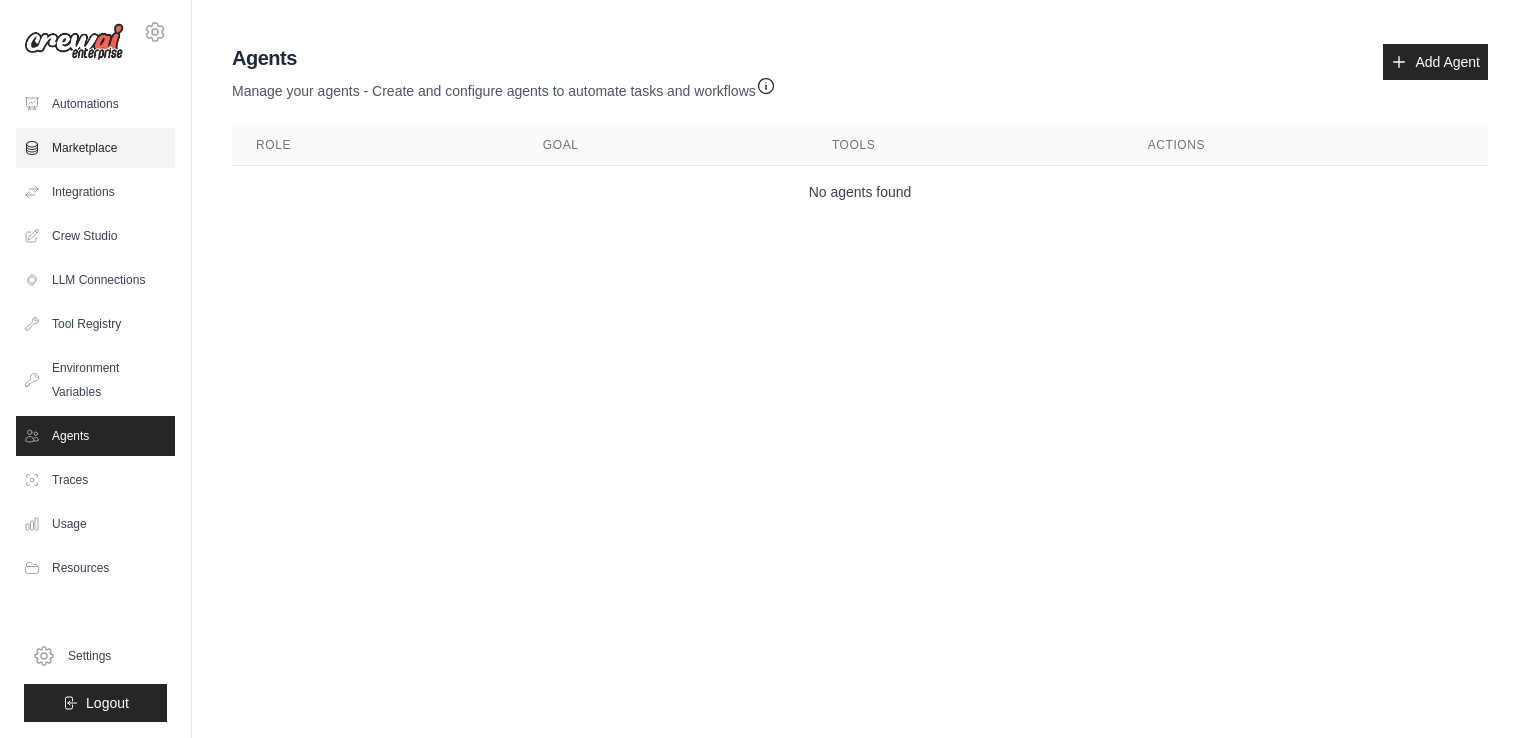 click on "Marketplace" at bounding box center [95, 148] 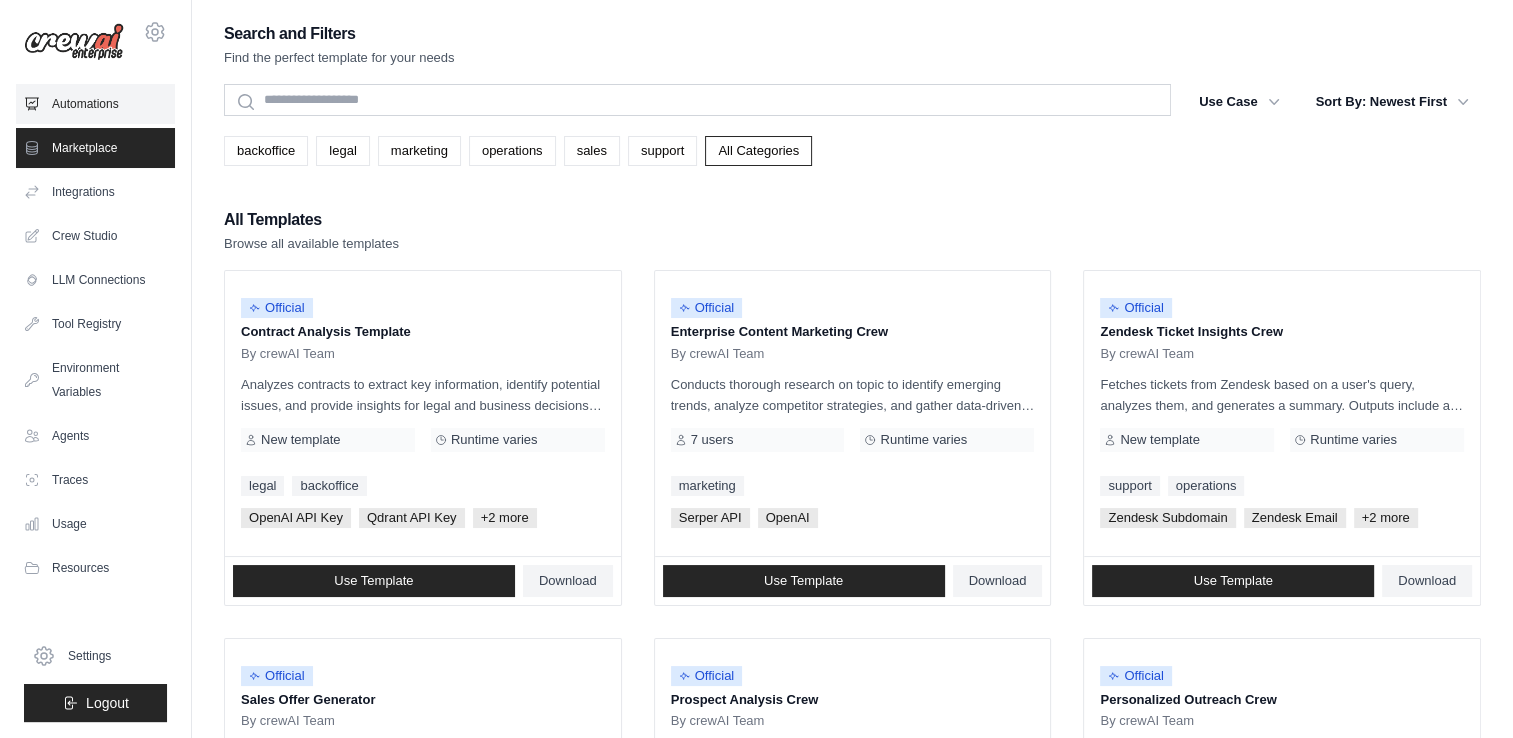 click on "Automations" at bounding box center (95, 104) 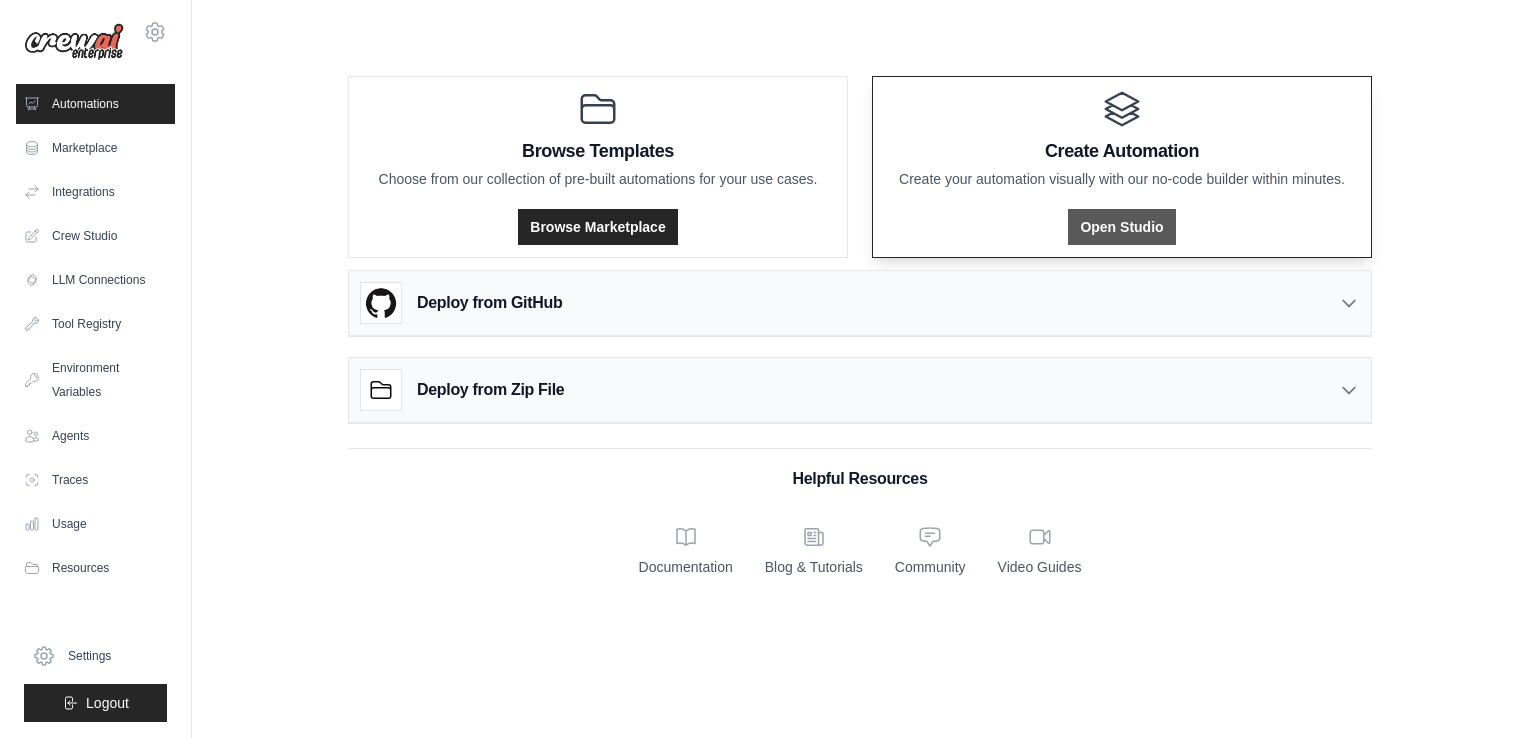 click on "Open Studio" at bounding box center [1121, 227] 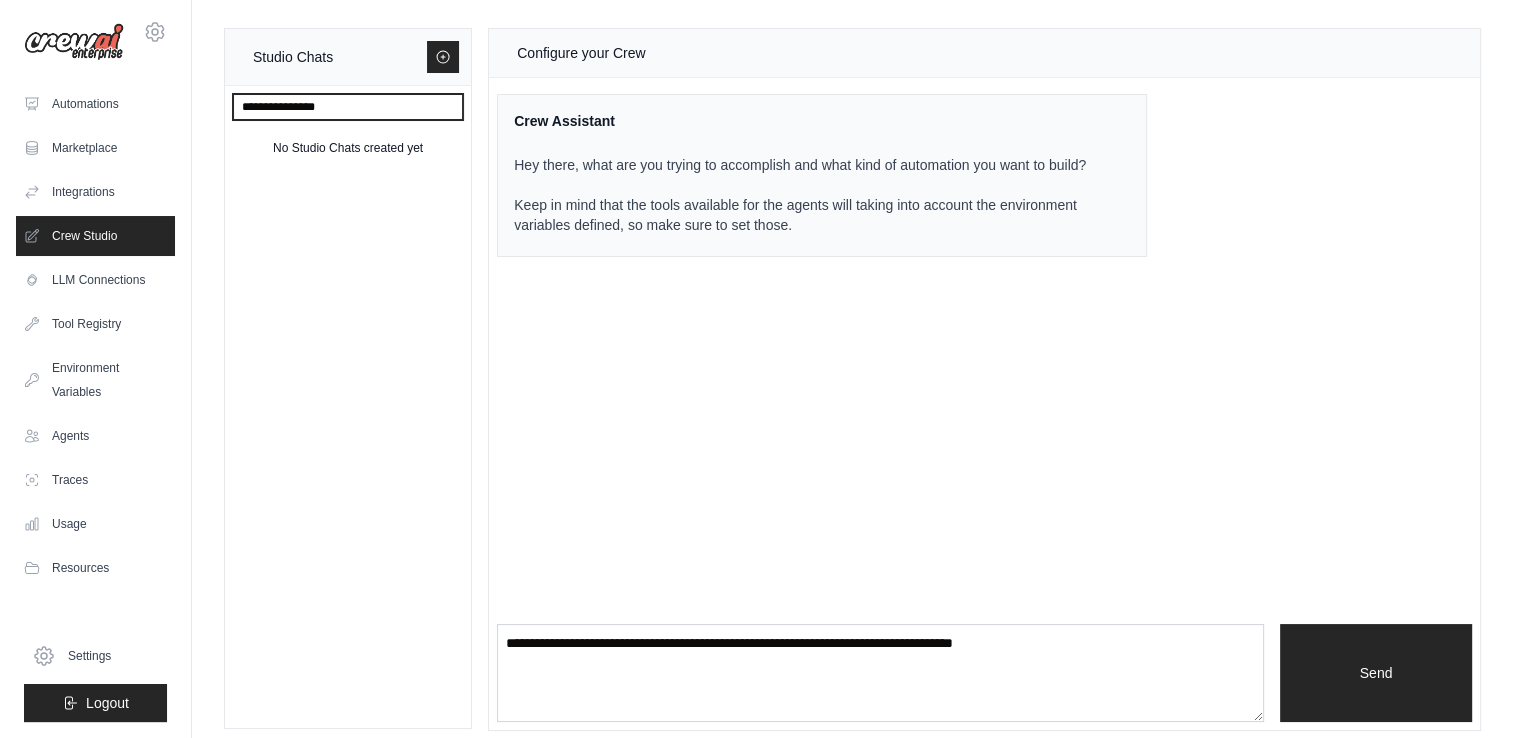 click at bounding box center [348, 107] 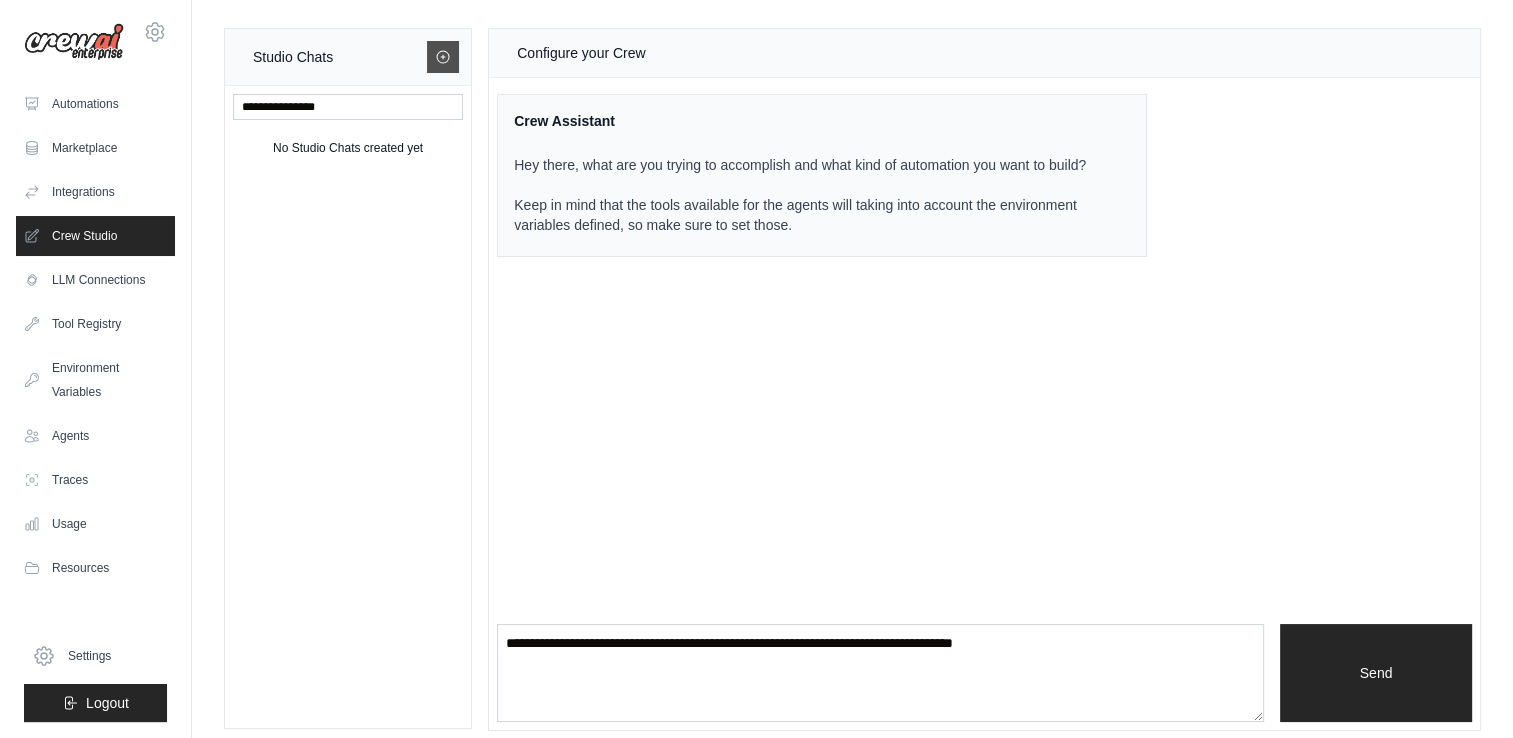 click 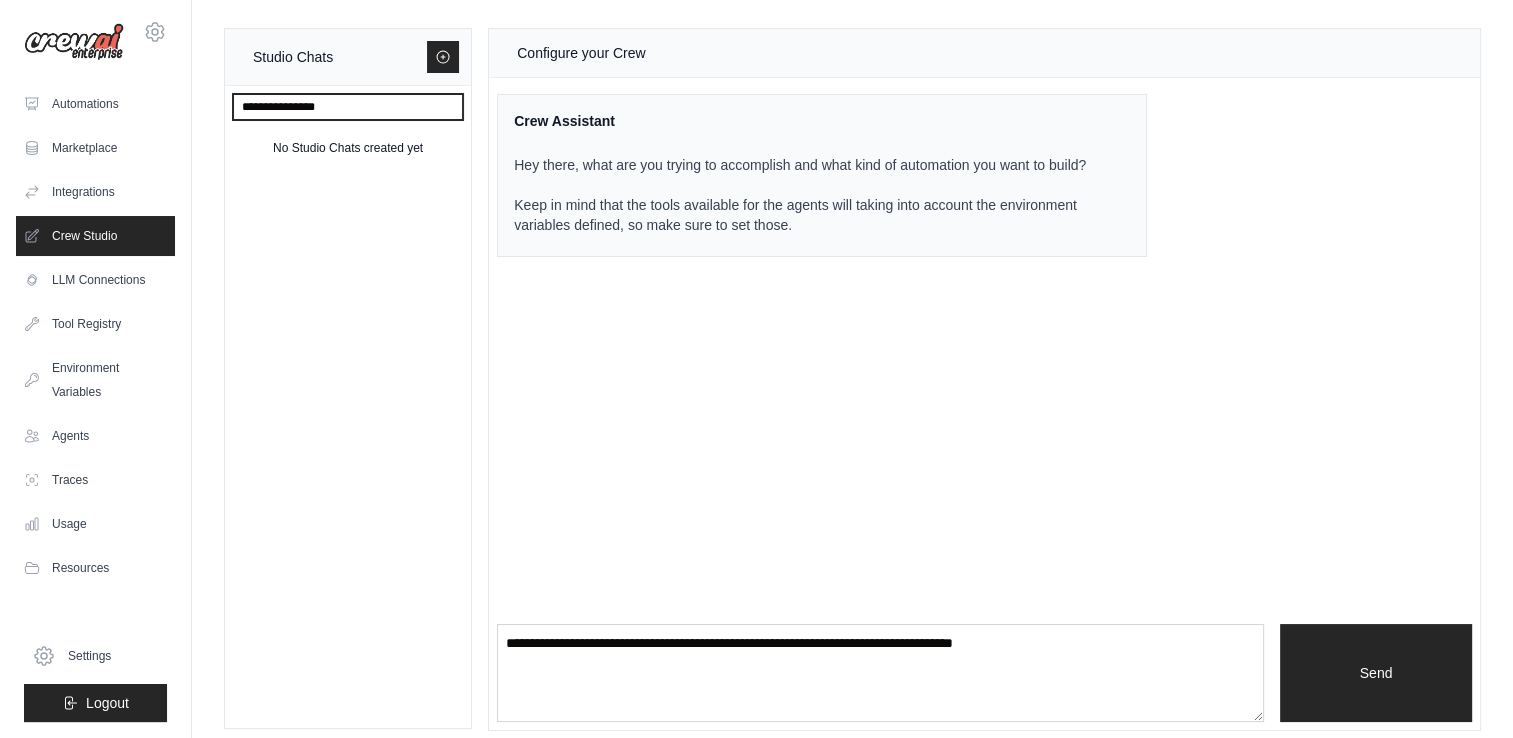 click at bounding box center (348, 107) 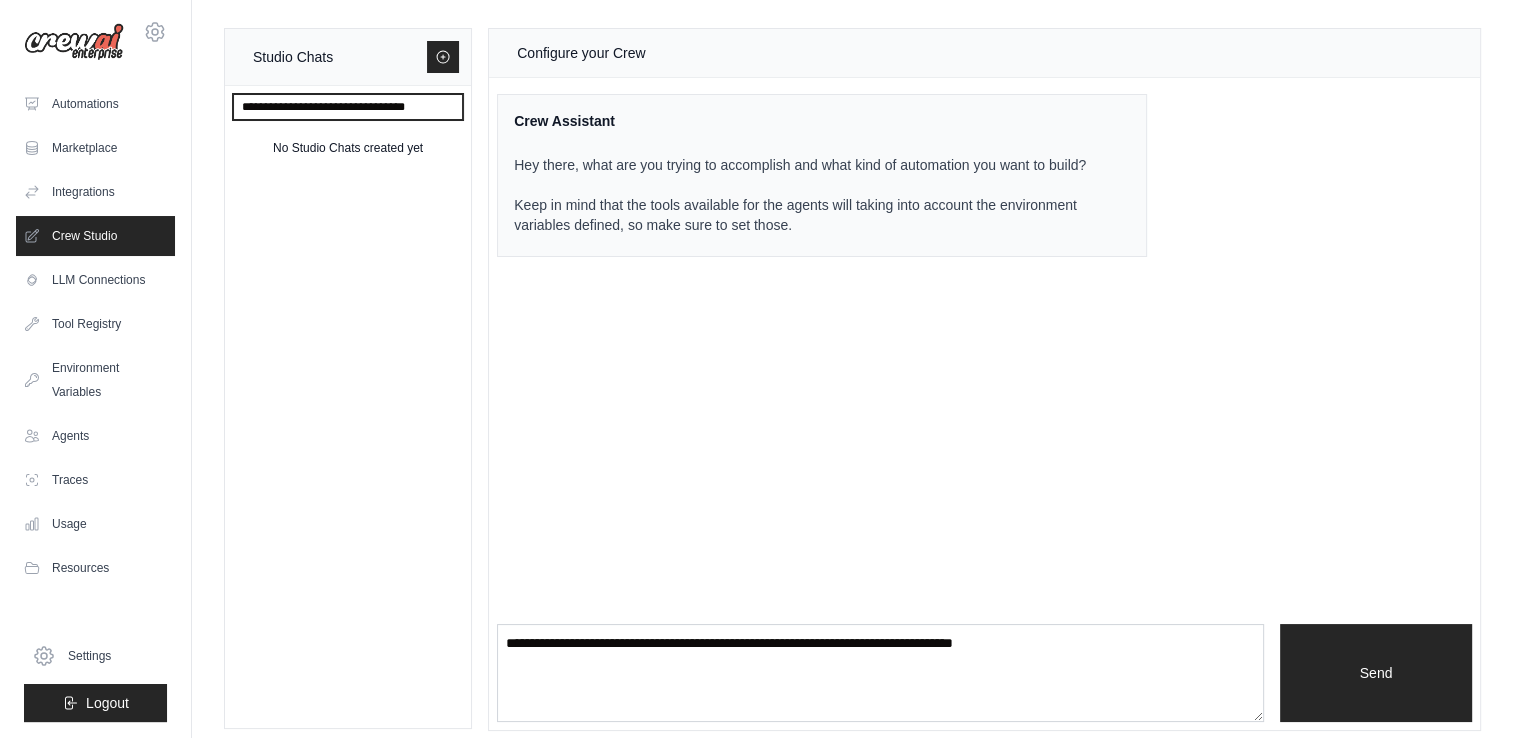 type on "**********" 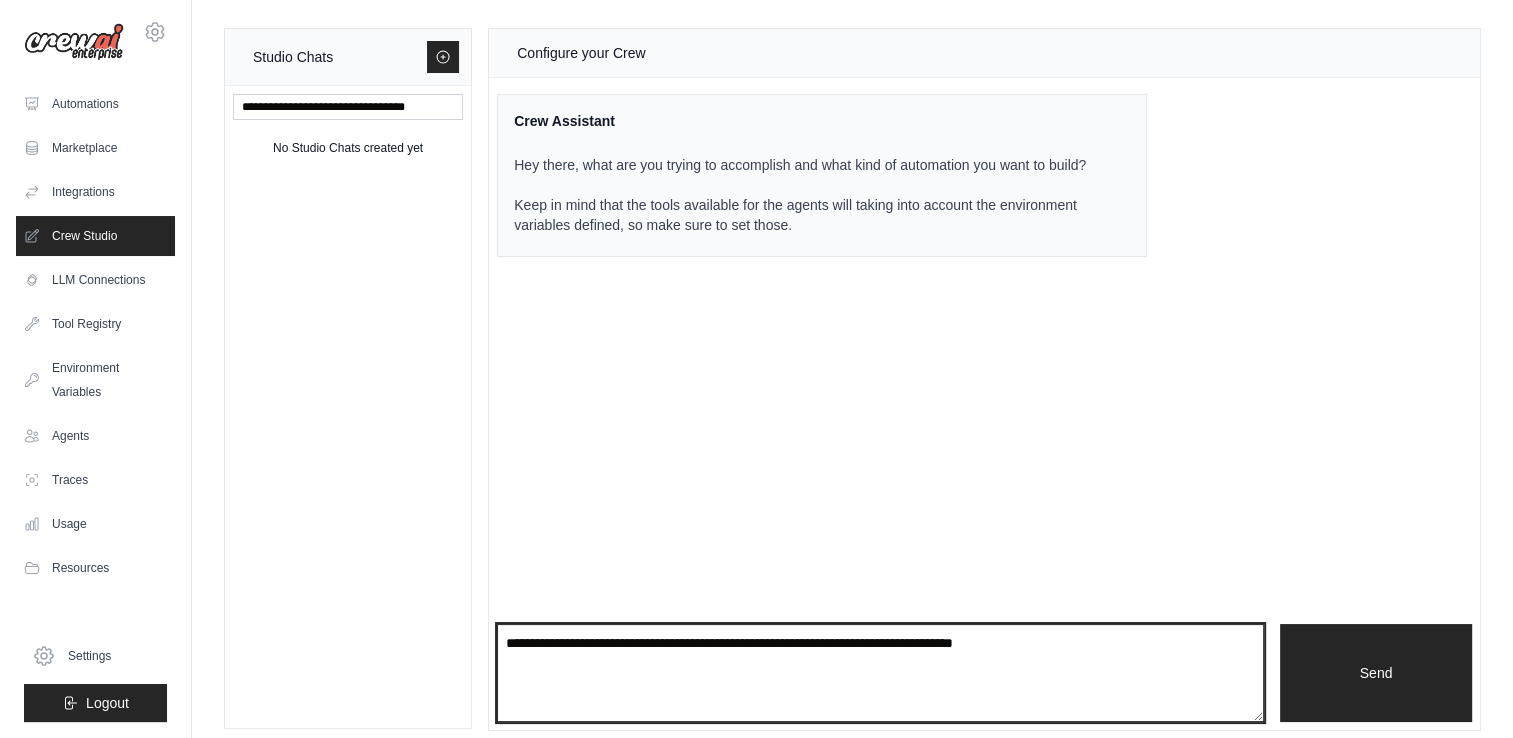 click at bounding box center (880, 673) 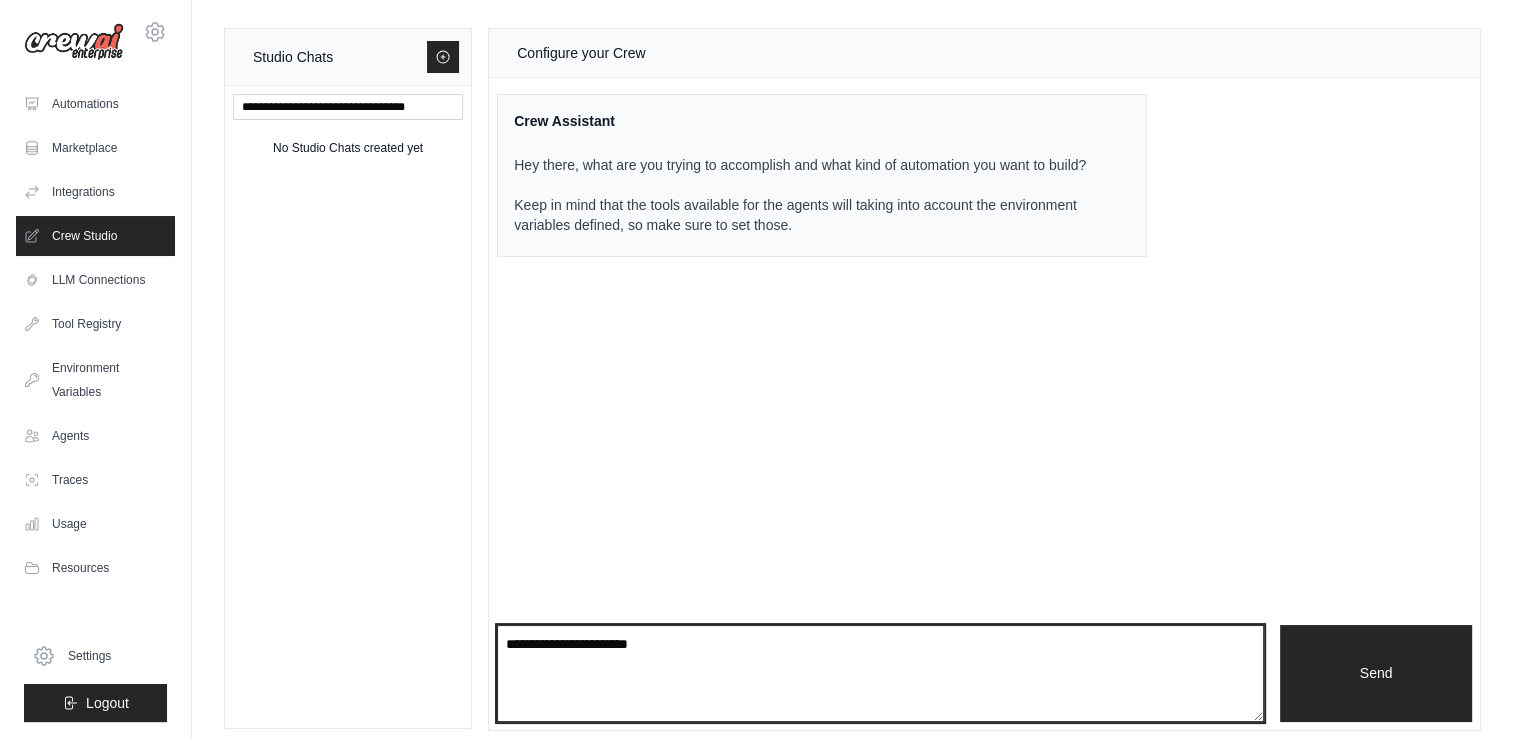 type on "**********" 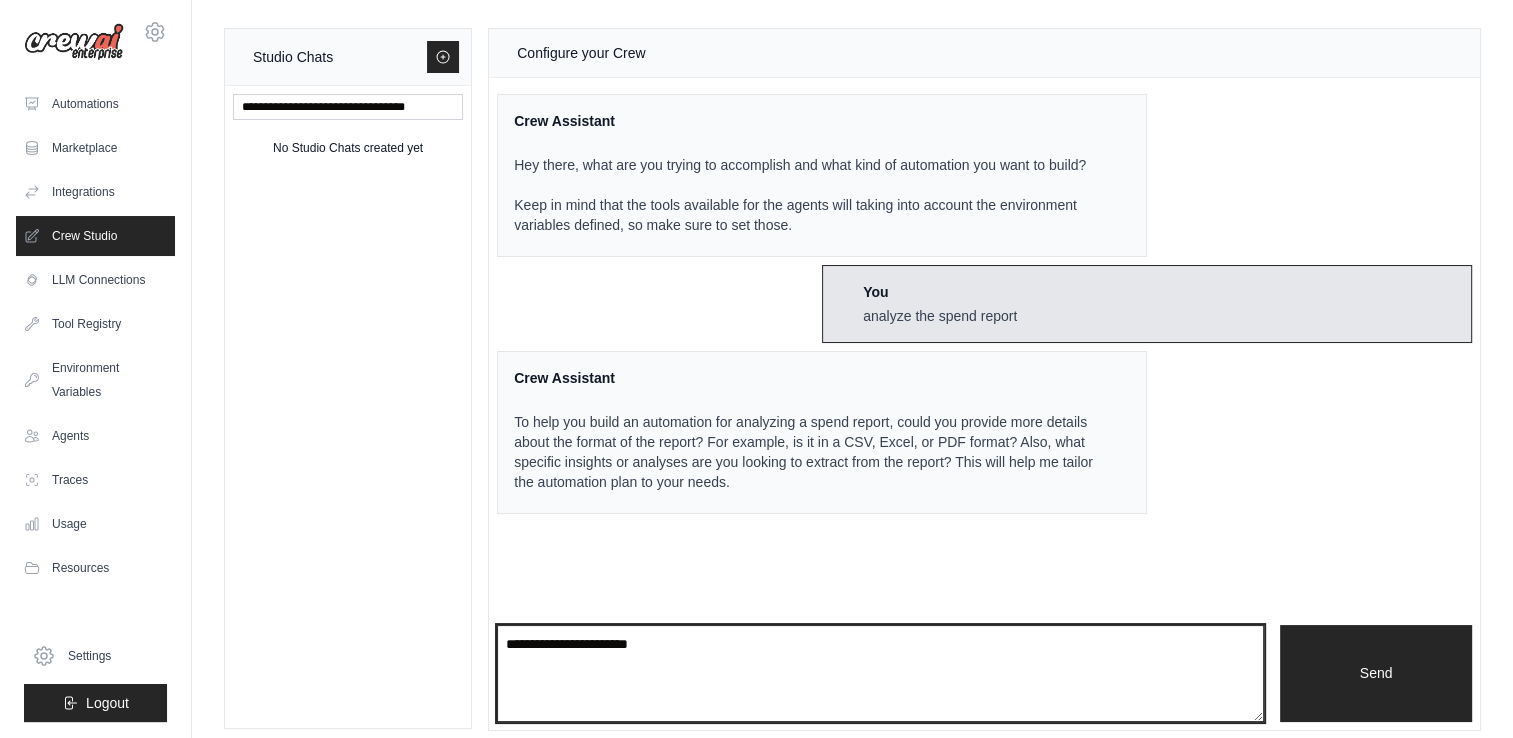 click on "**********" at bounding box center (880, 674) 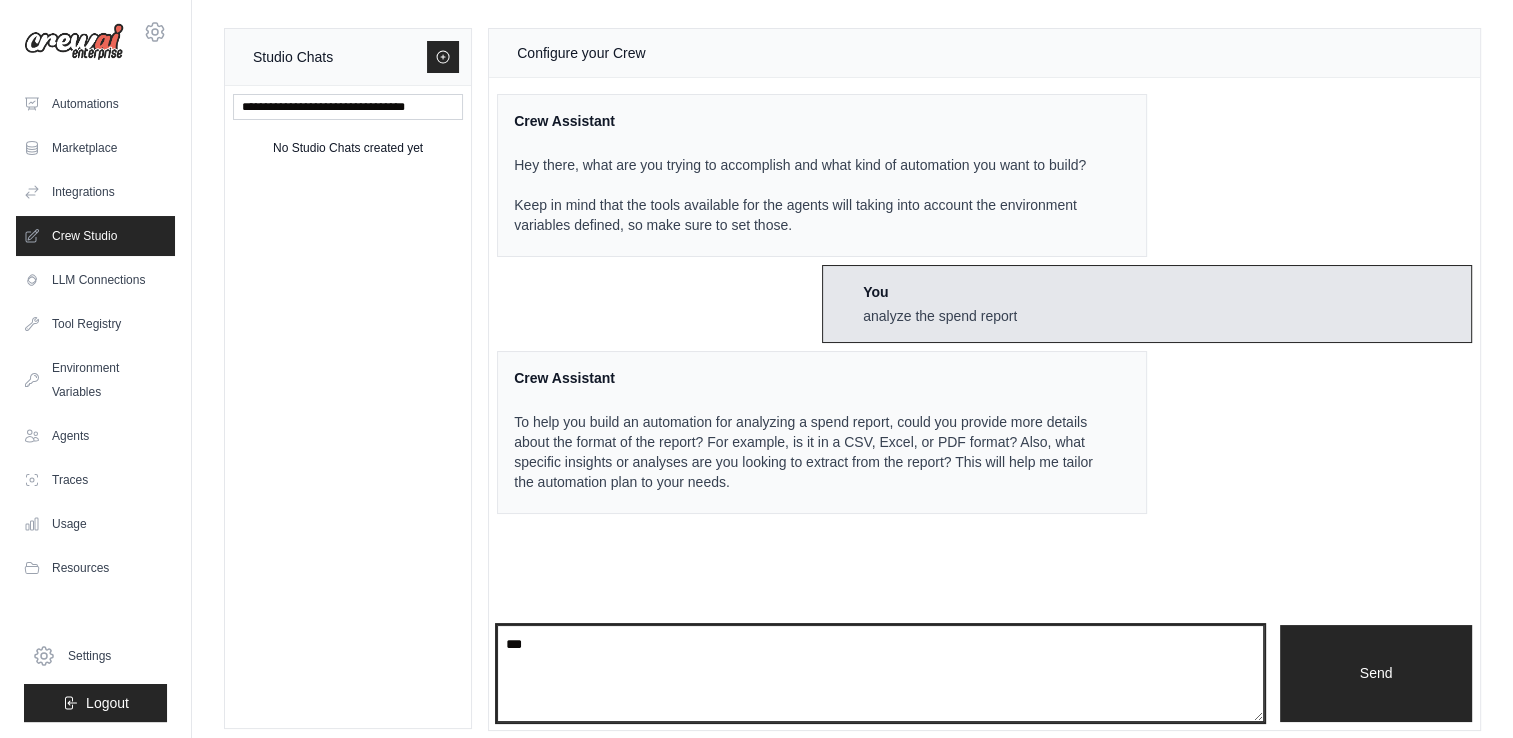 type on "***" 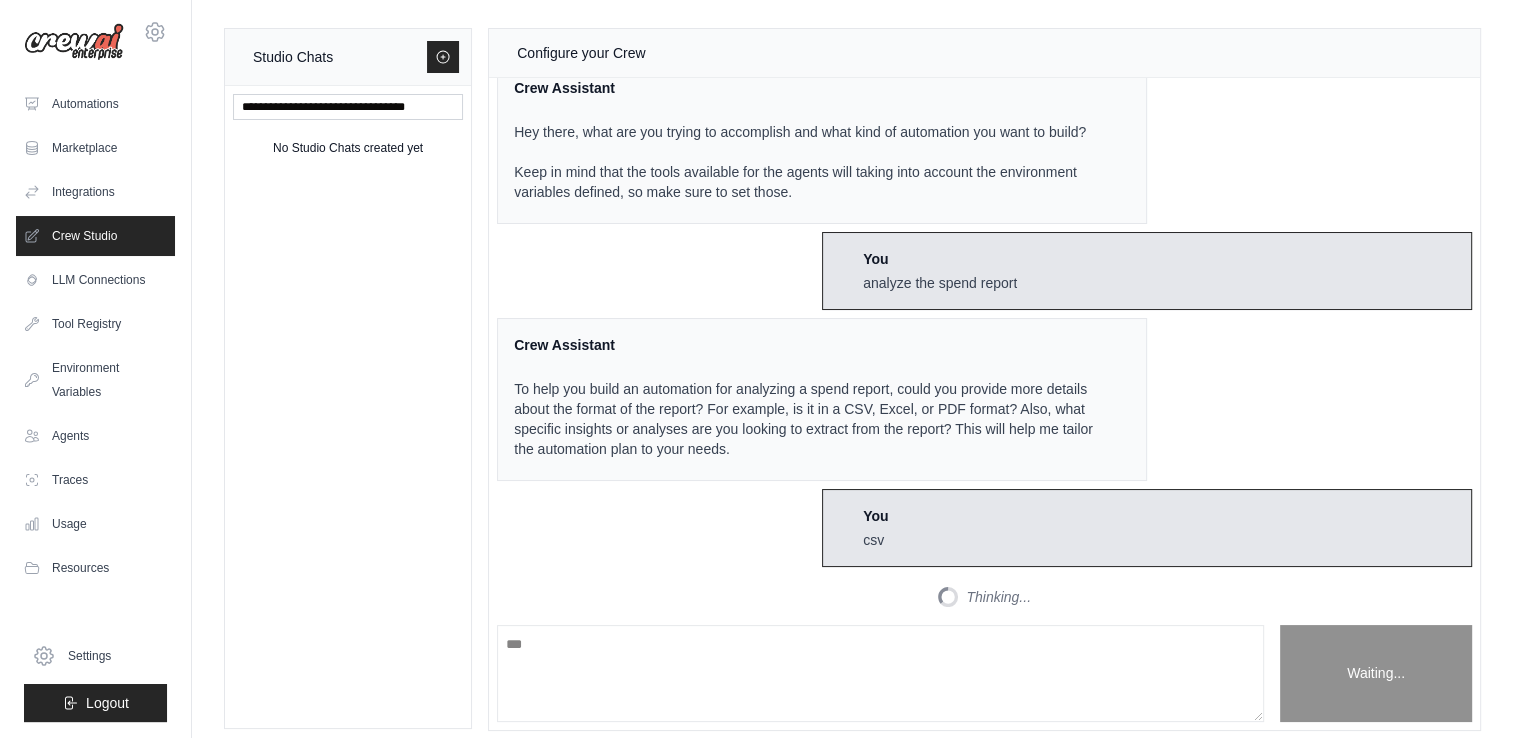 scroll, scrollTop: 224, scrollLeft: 0, axis: vertical 